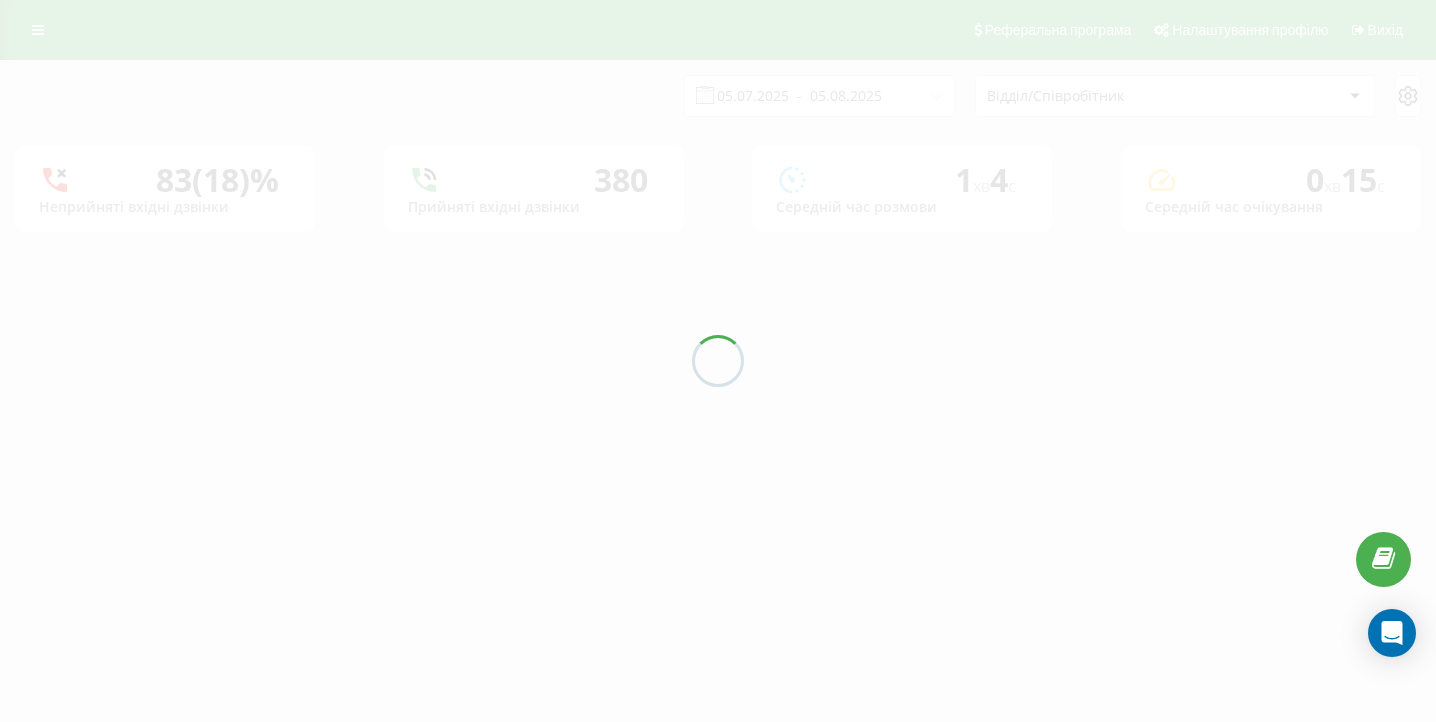 scroll, scrollTop: 0, scrollLeft: 0, axis: both 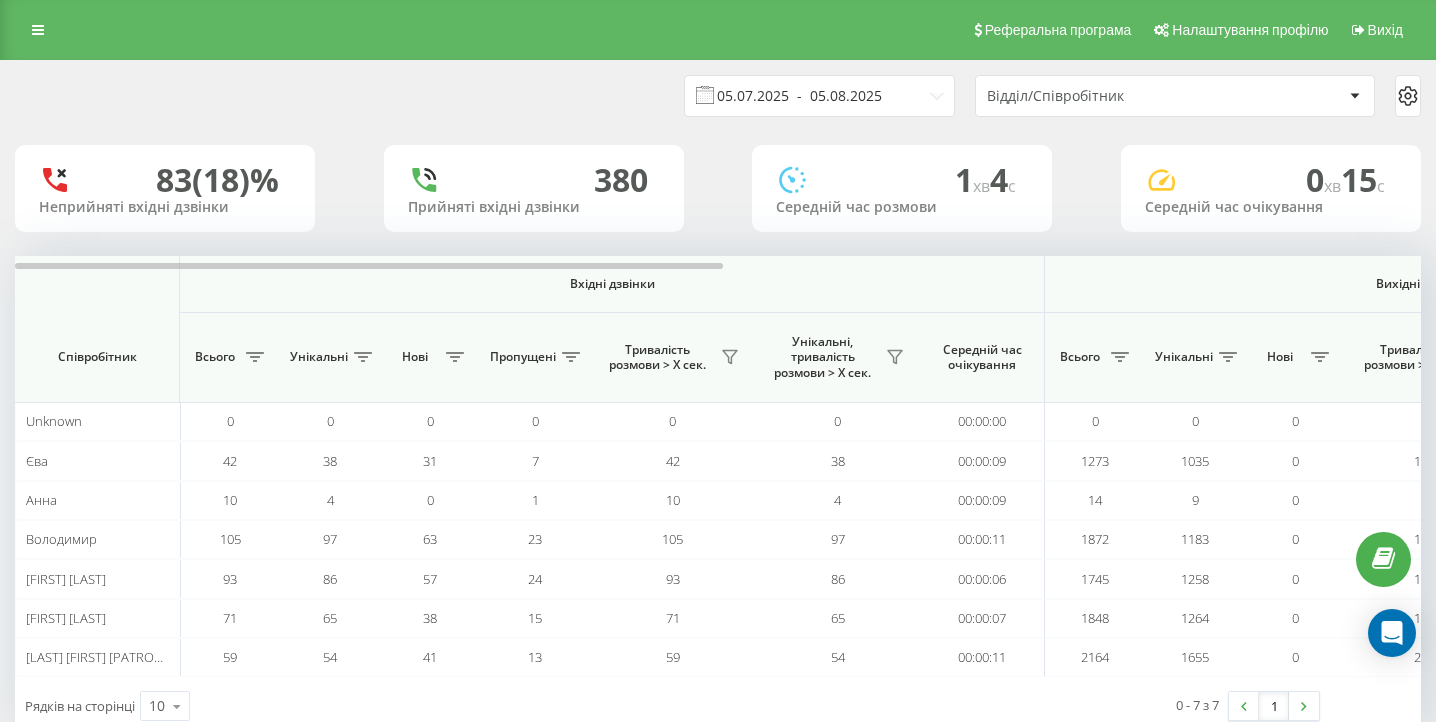 click on "05.07.2025  -  05.08.2025" at bounding box center [819, 96] 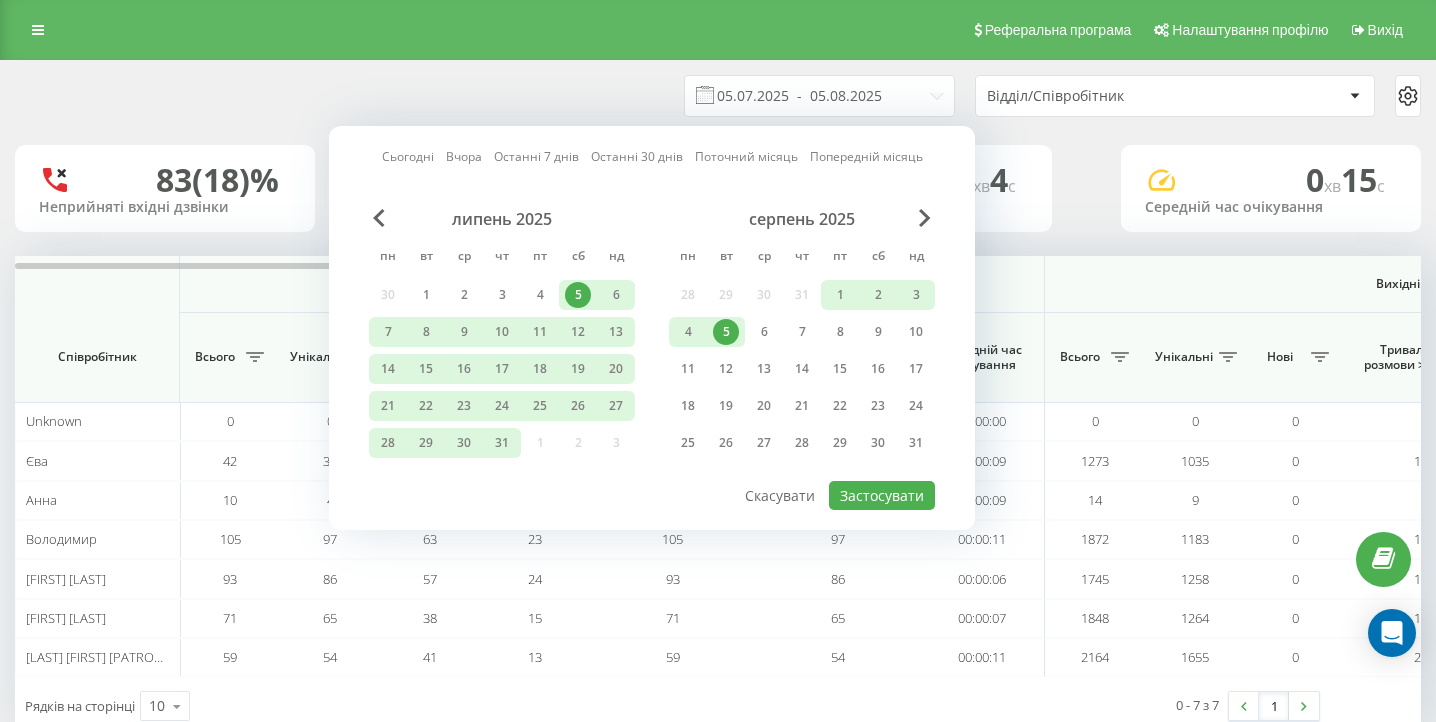 click on "5" at bounding box center [726, 332] 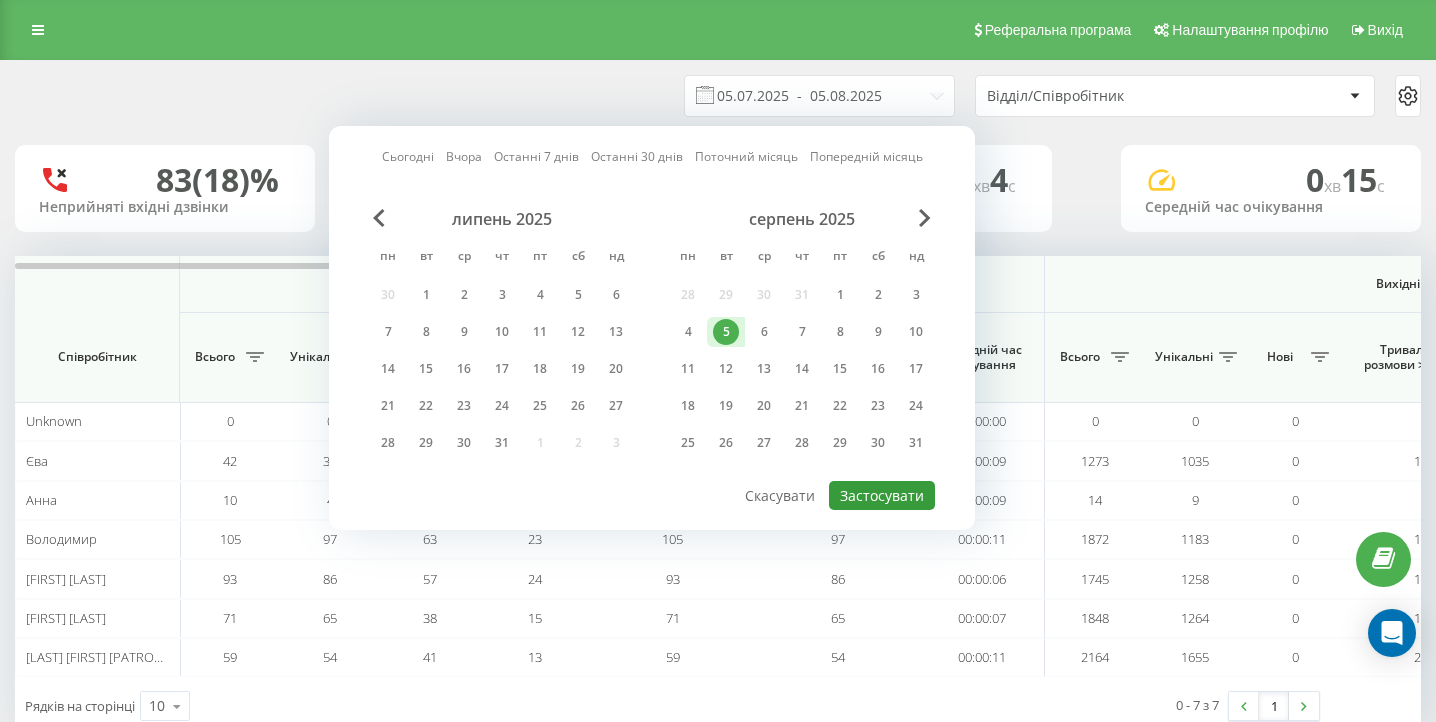 click on "Застосувати" at bounding box center (882, 495) 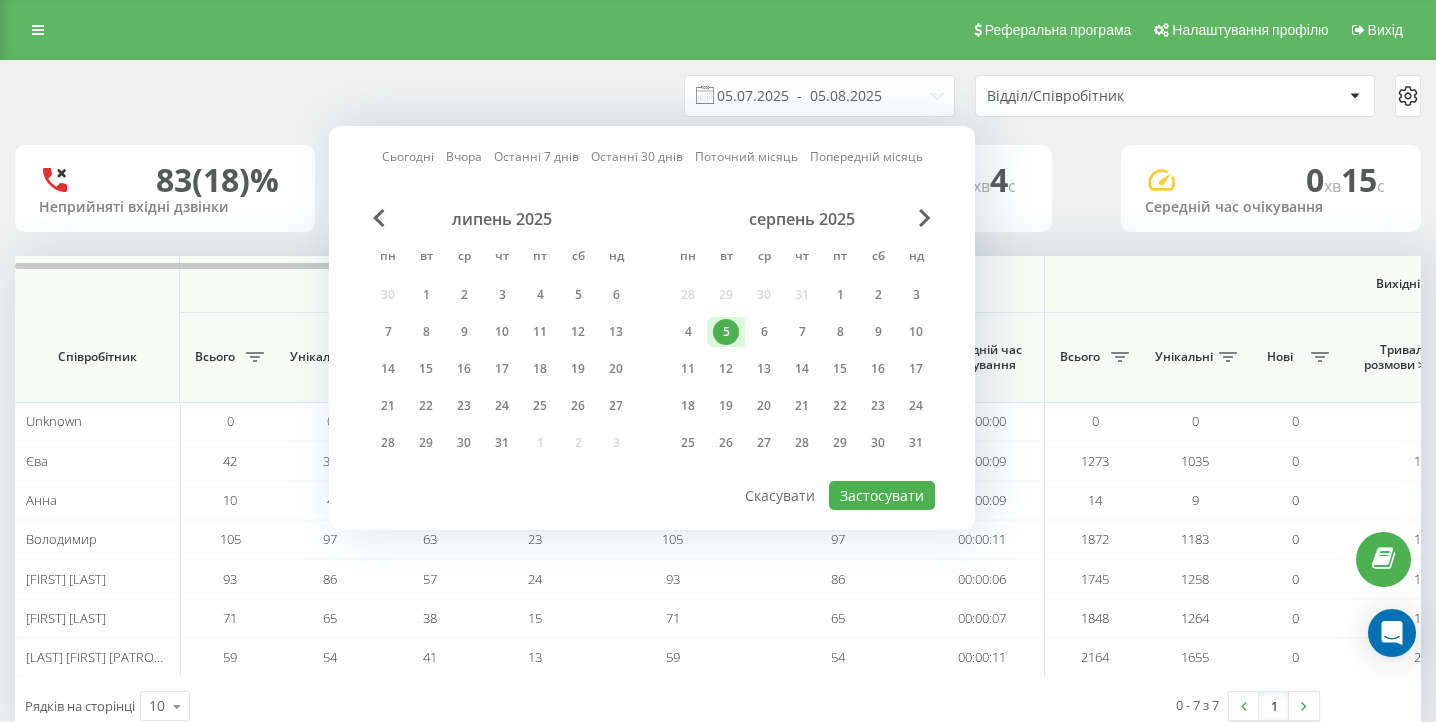 type on "05.08.2025  -  05.08.2025" 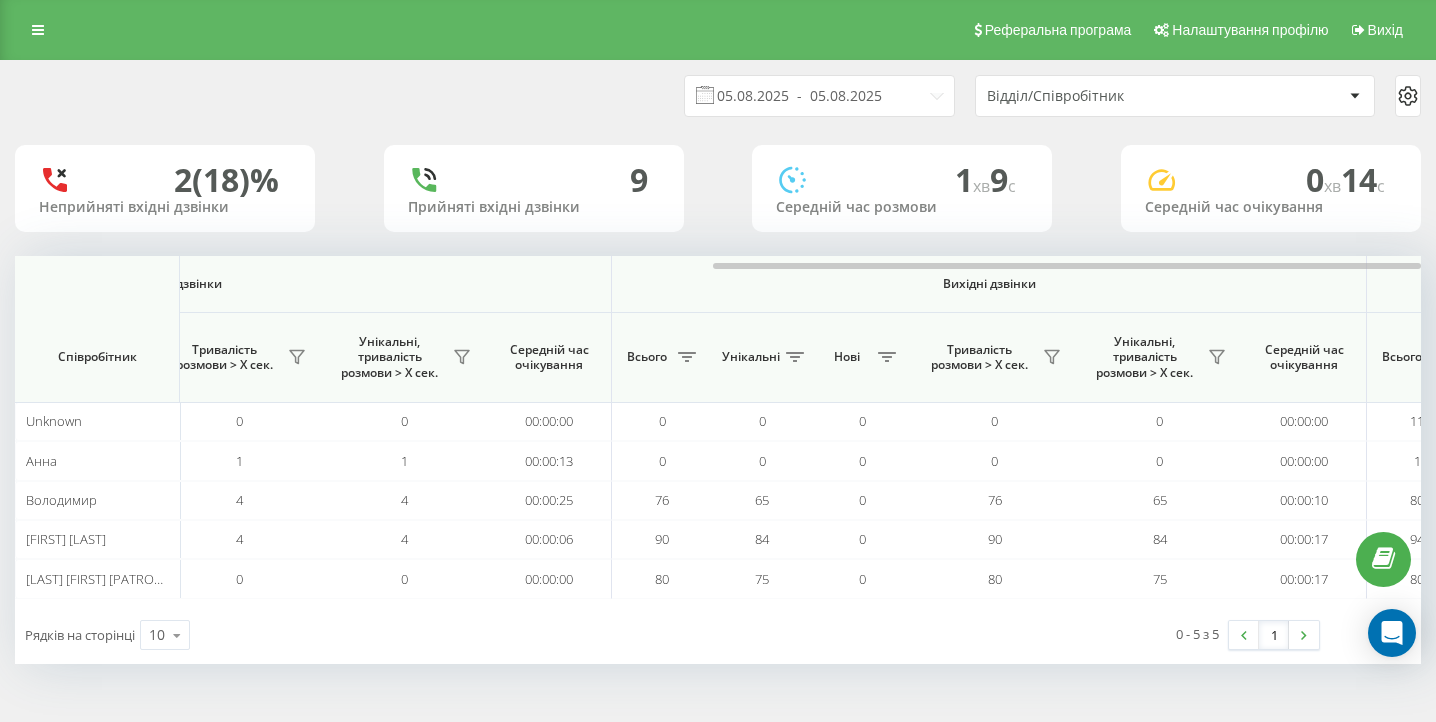 scroll, scrollTop: 0, scrollLeft: 1384, axis: horizontal 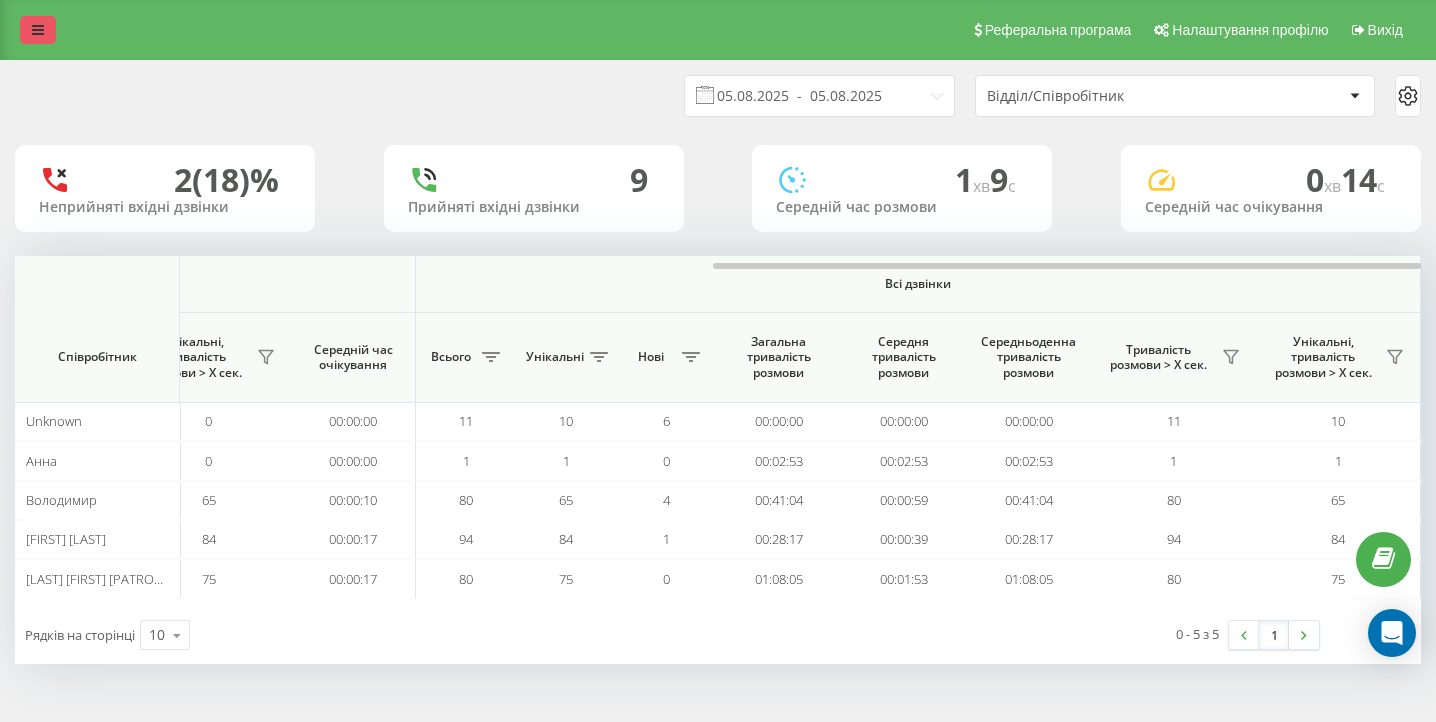 click at bounding box center [38, 30] 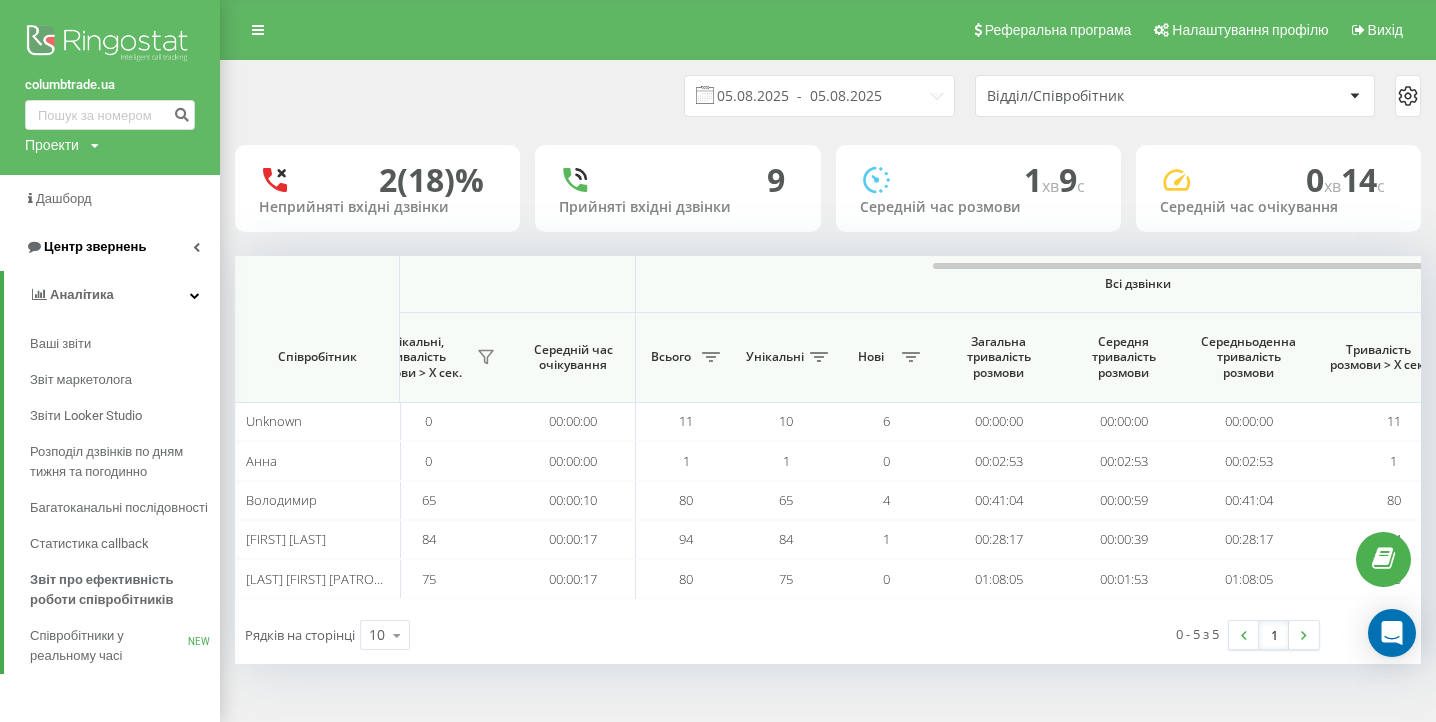 click on "Центр звернень" at bounding box center (110, 247) 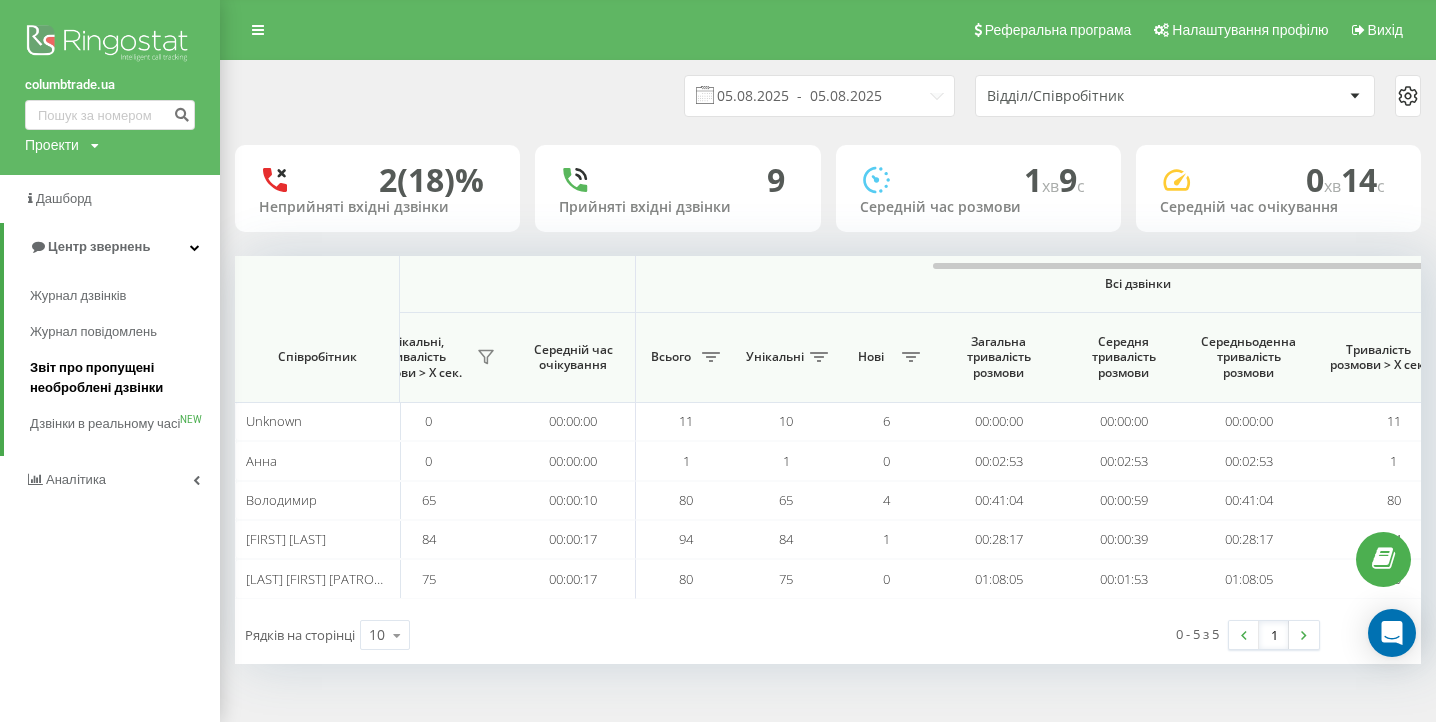 click on "Звіт про пропущені необроблені дзвінки" at bounding box center [120, 378] 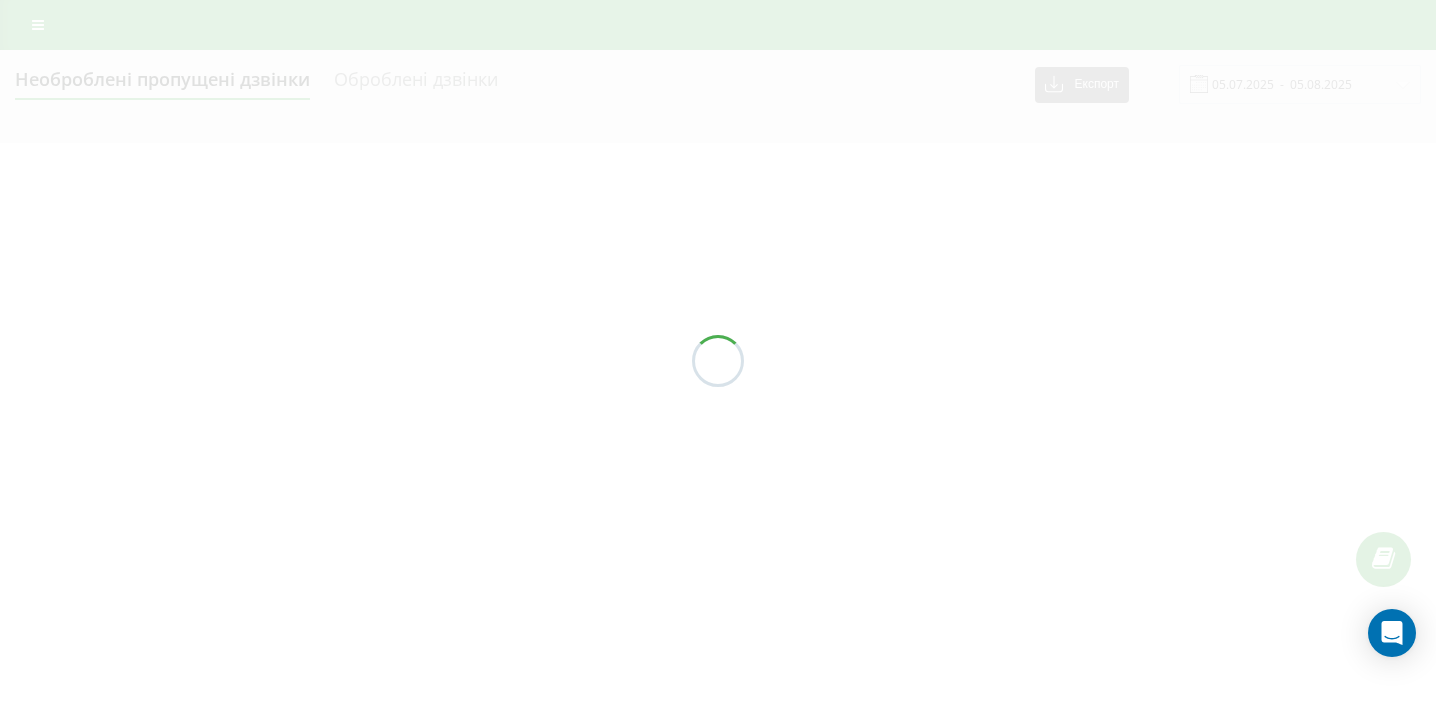 scroll, scrollTop: 0, scrollLeft: 0, axis: both 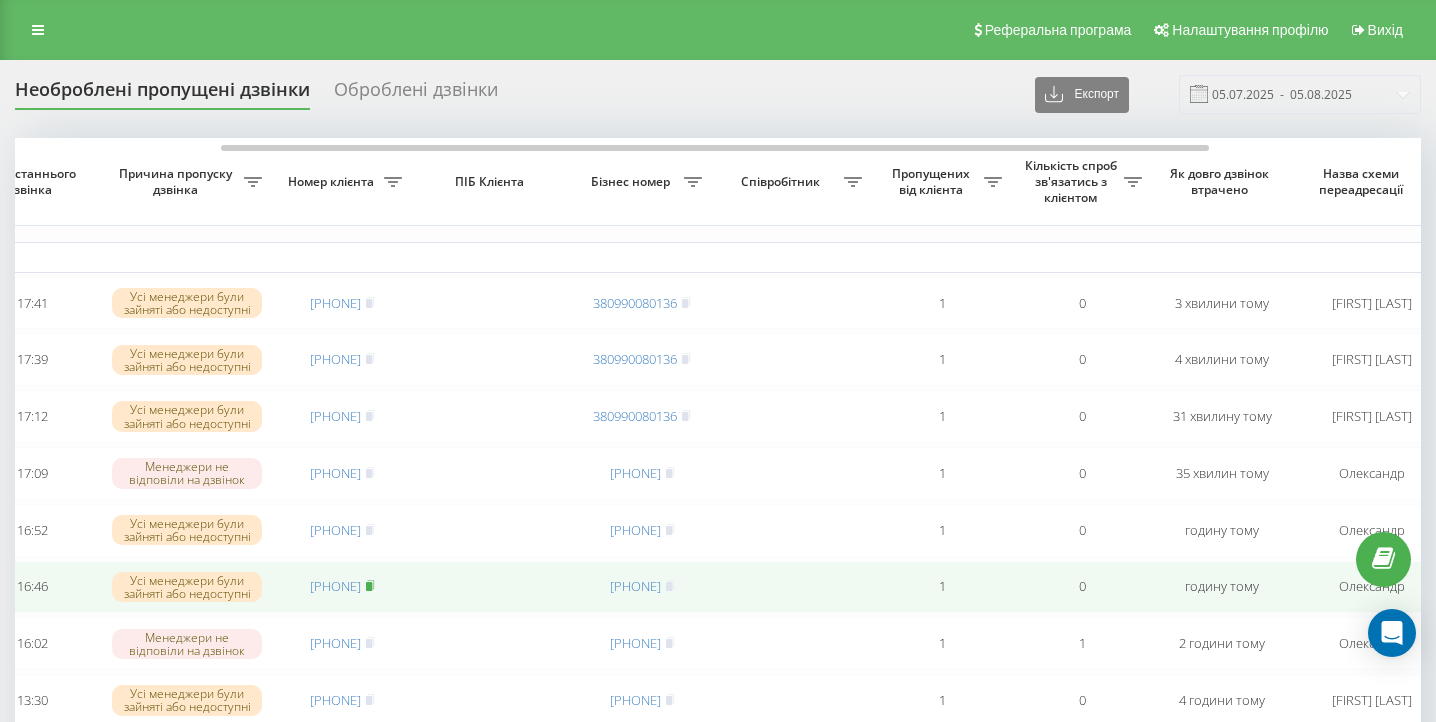 click 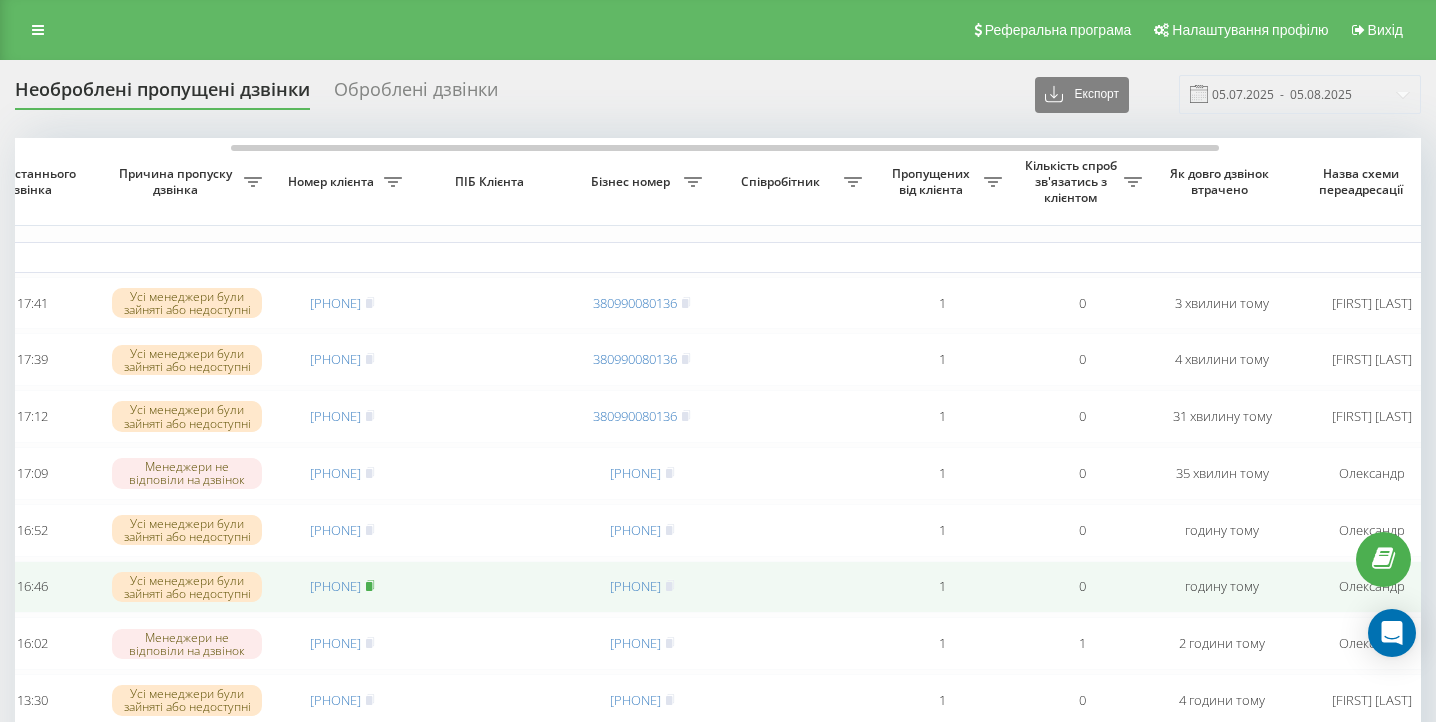 scroll, scrollTop: 68, scrollLeft: 0, axis: vertical 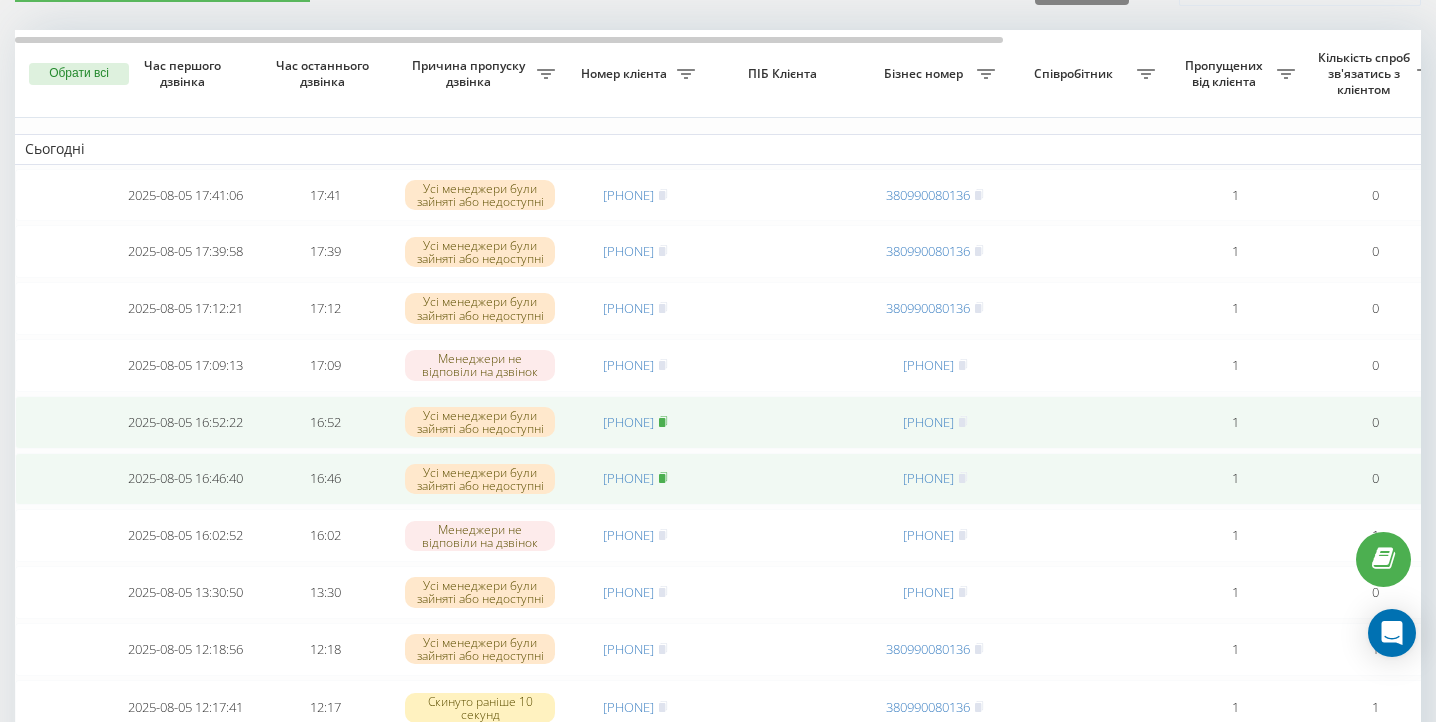 click at bounding box center (663, 422) 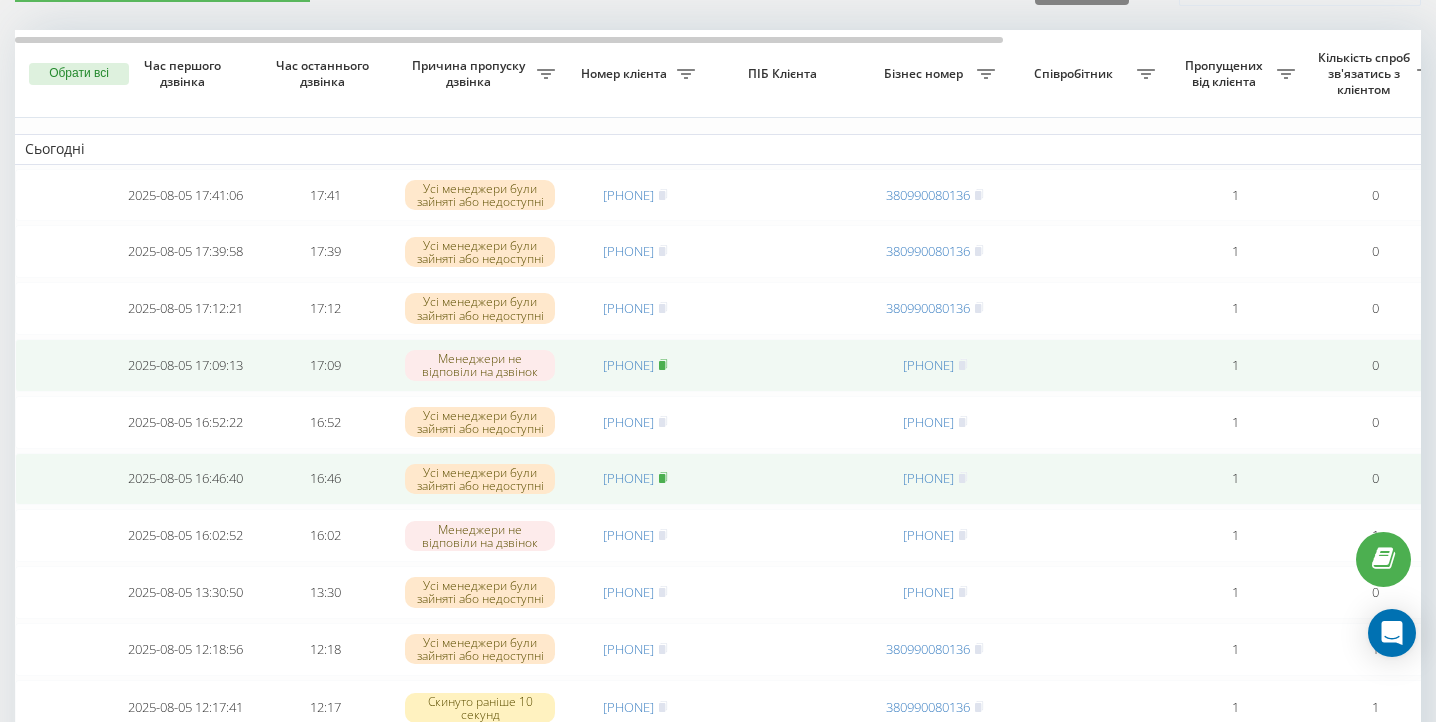 click 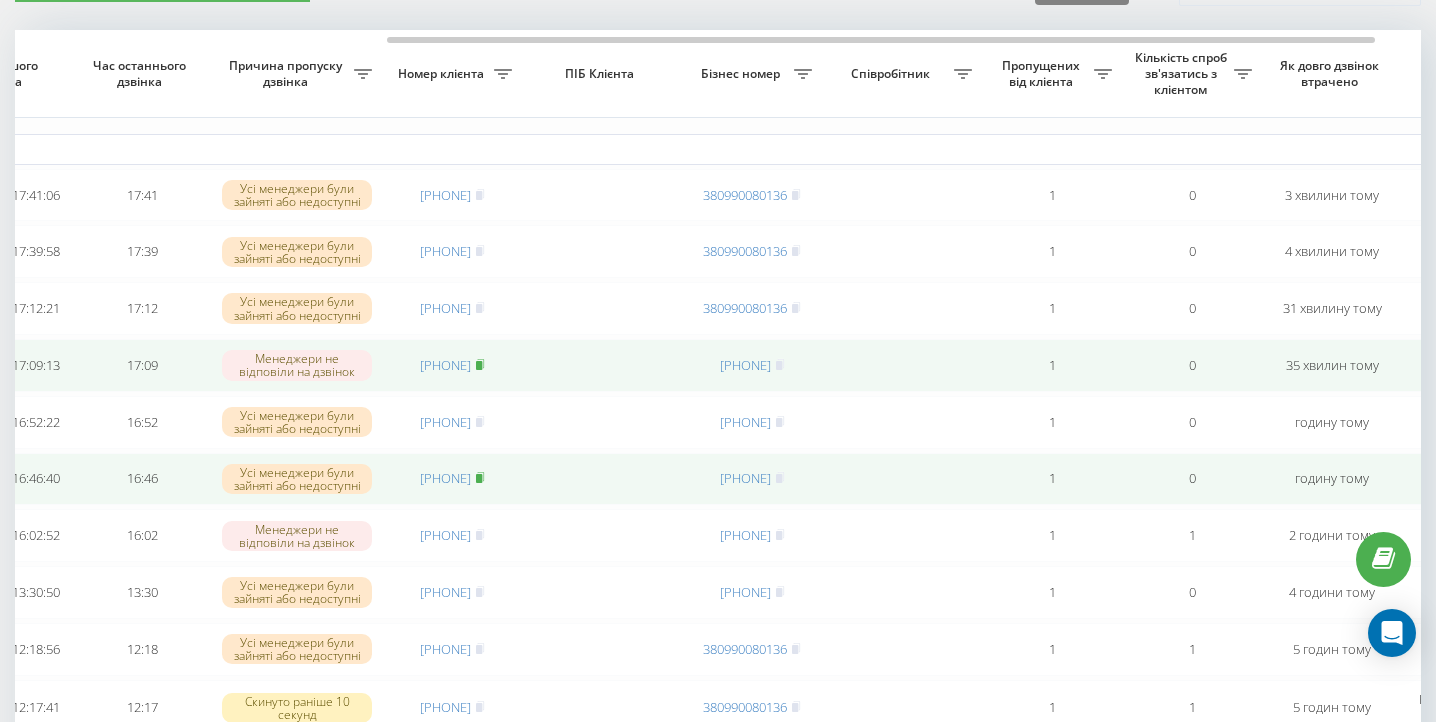 scroll, scrollTop: 0, scrollLeft: 0, axis: both 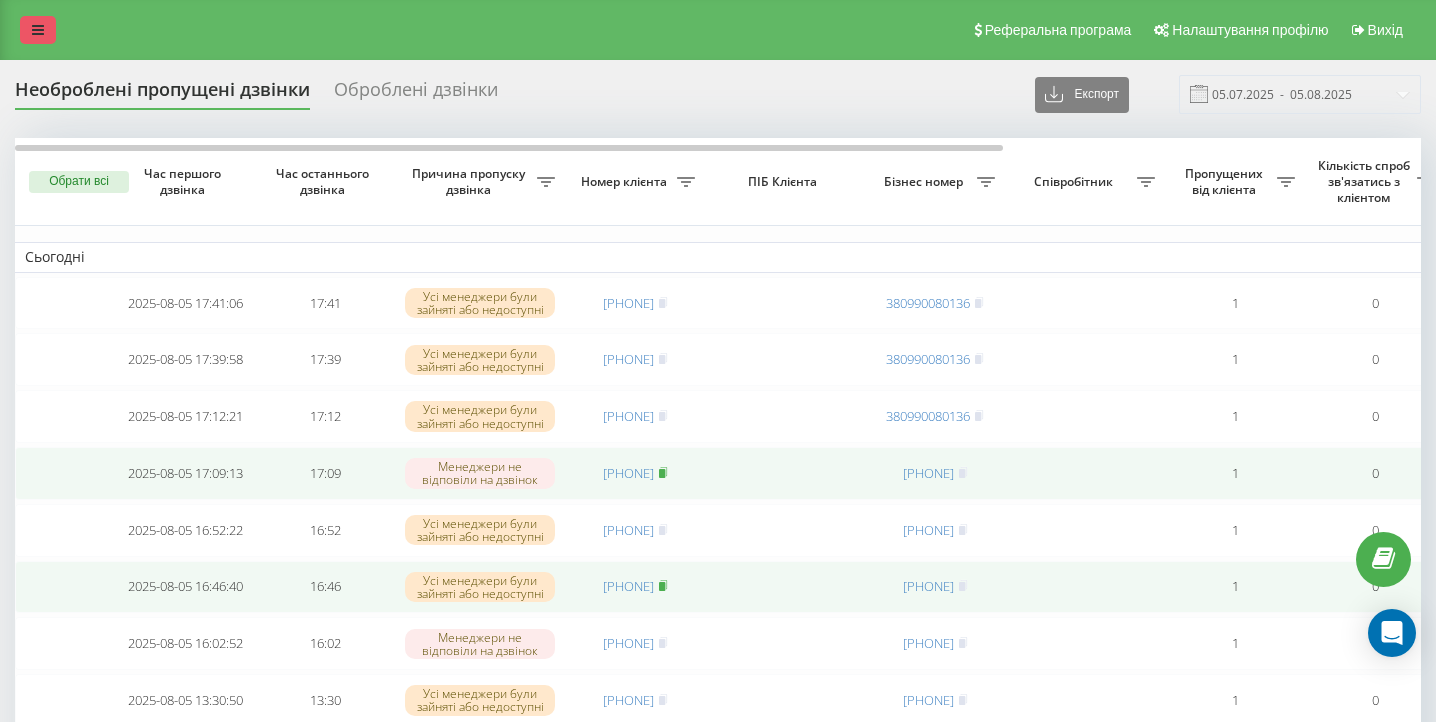 click at bounding box center [38, 30] 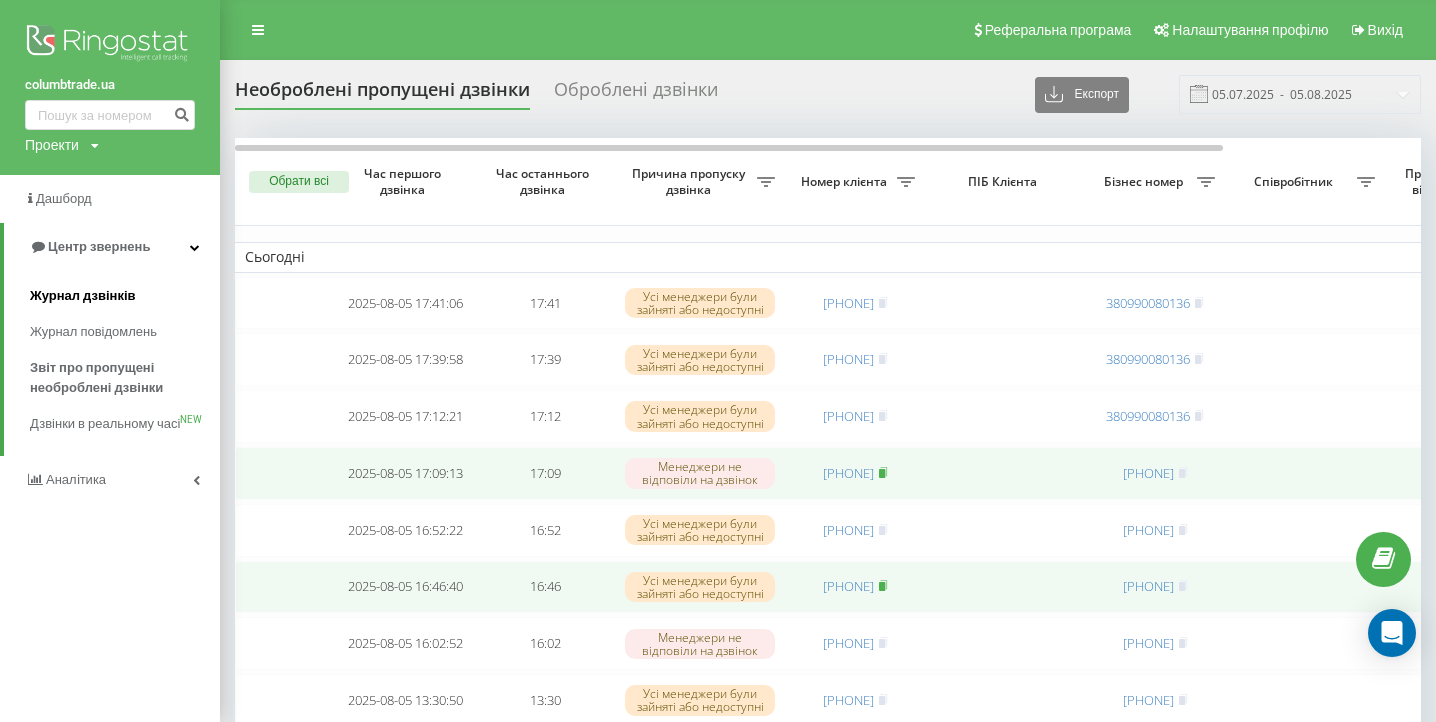 click on "Журнал дзвінків" at bounding box center (125, 296) 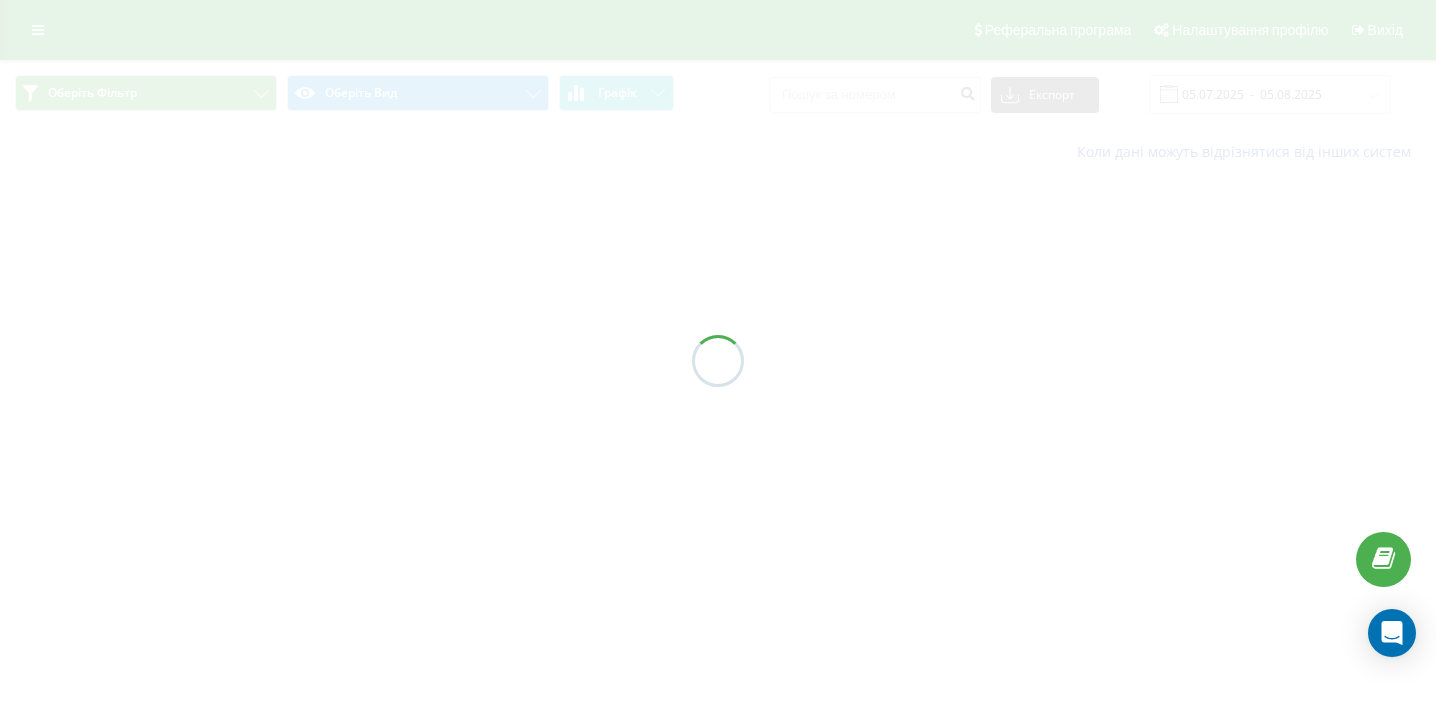 scroll, scrollTop: 0, scrollLeft: 0, axis: both 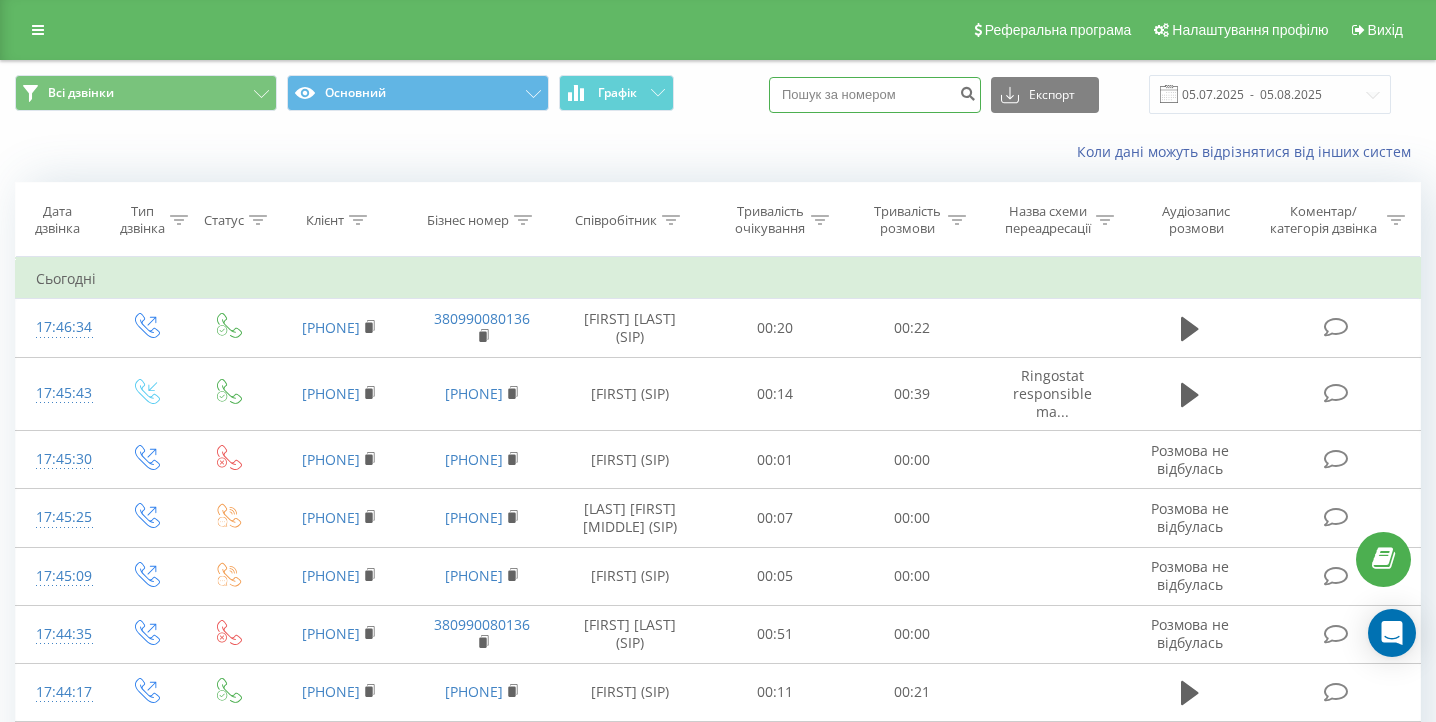 click at bounding box center (875, 95) 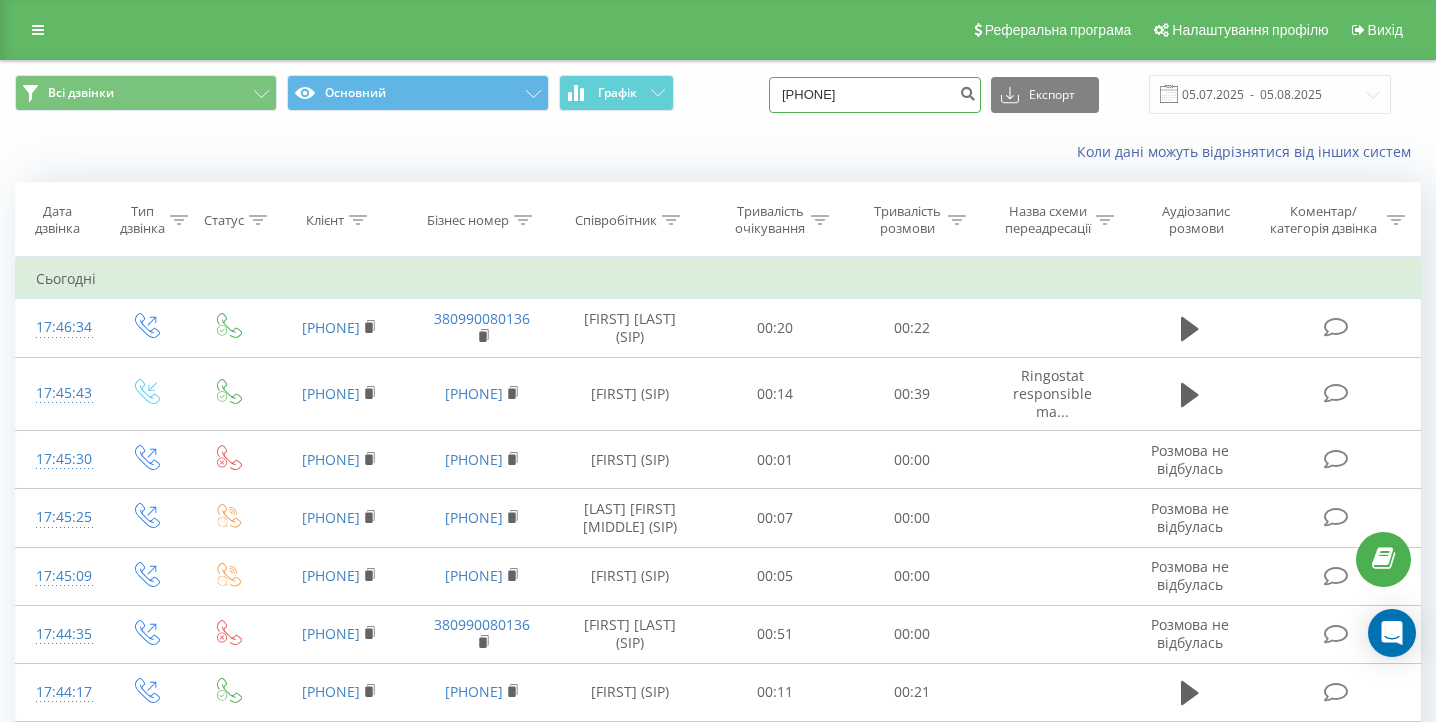 click on "[PHONE]" at bounding box center (875, 95) 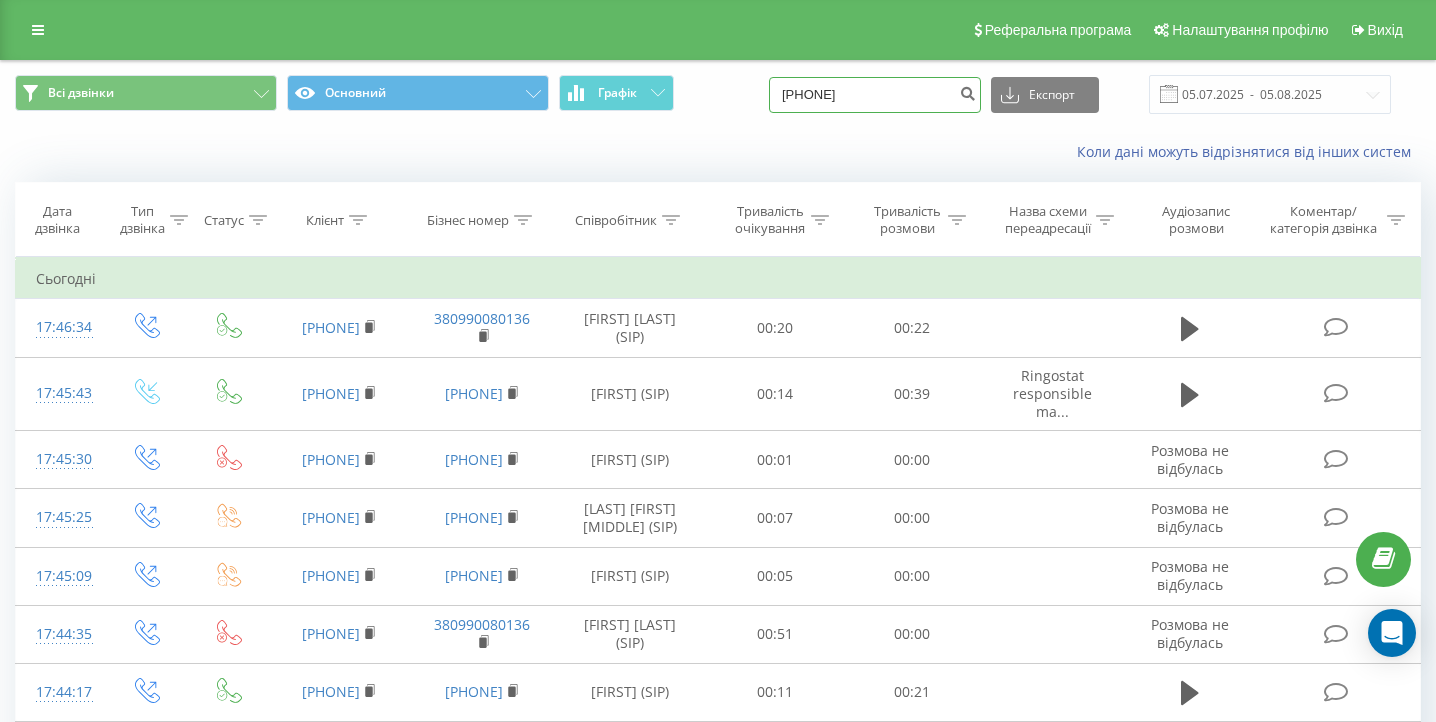 type on "[PHONE]" 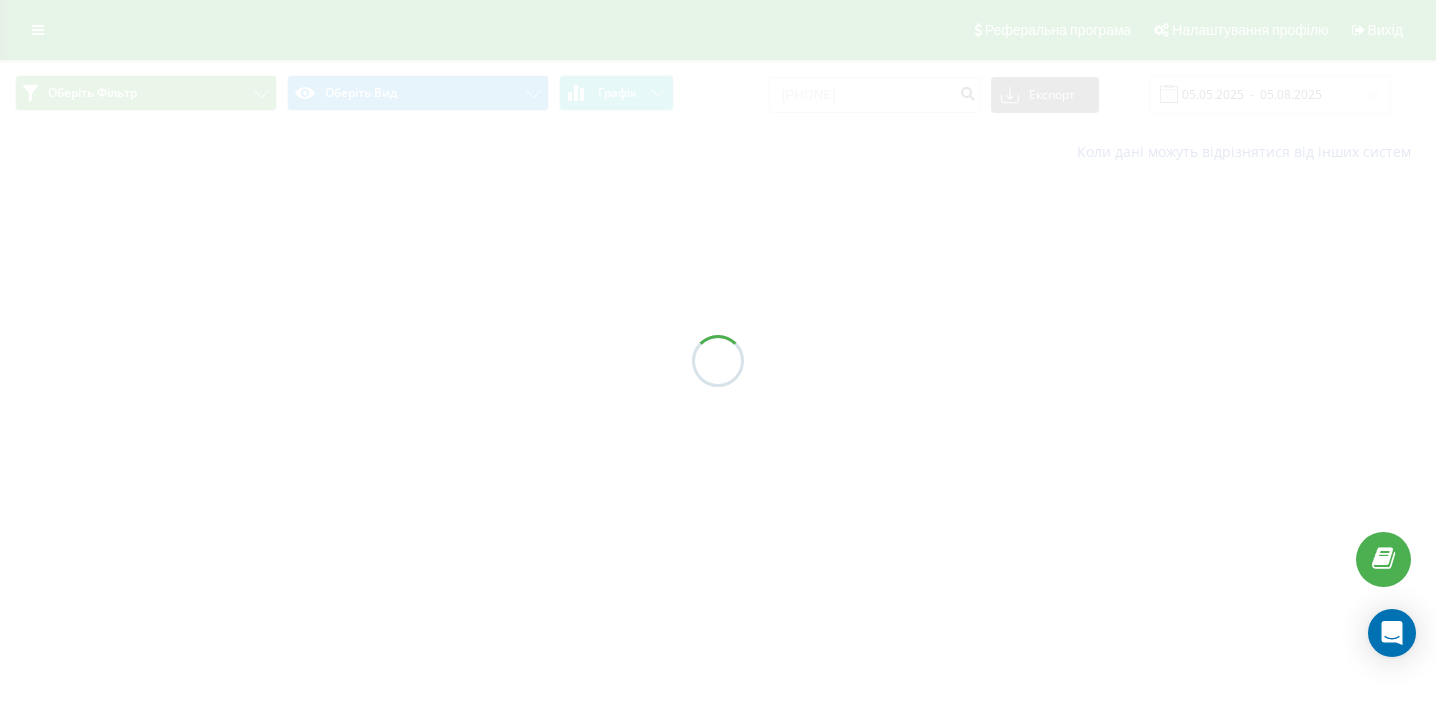 scroll, scrollTop: 0, scrollLeft: 0, axis: both 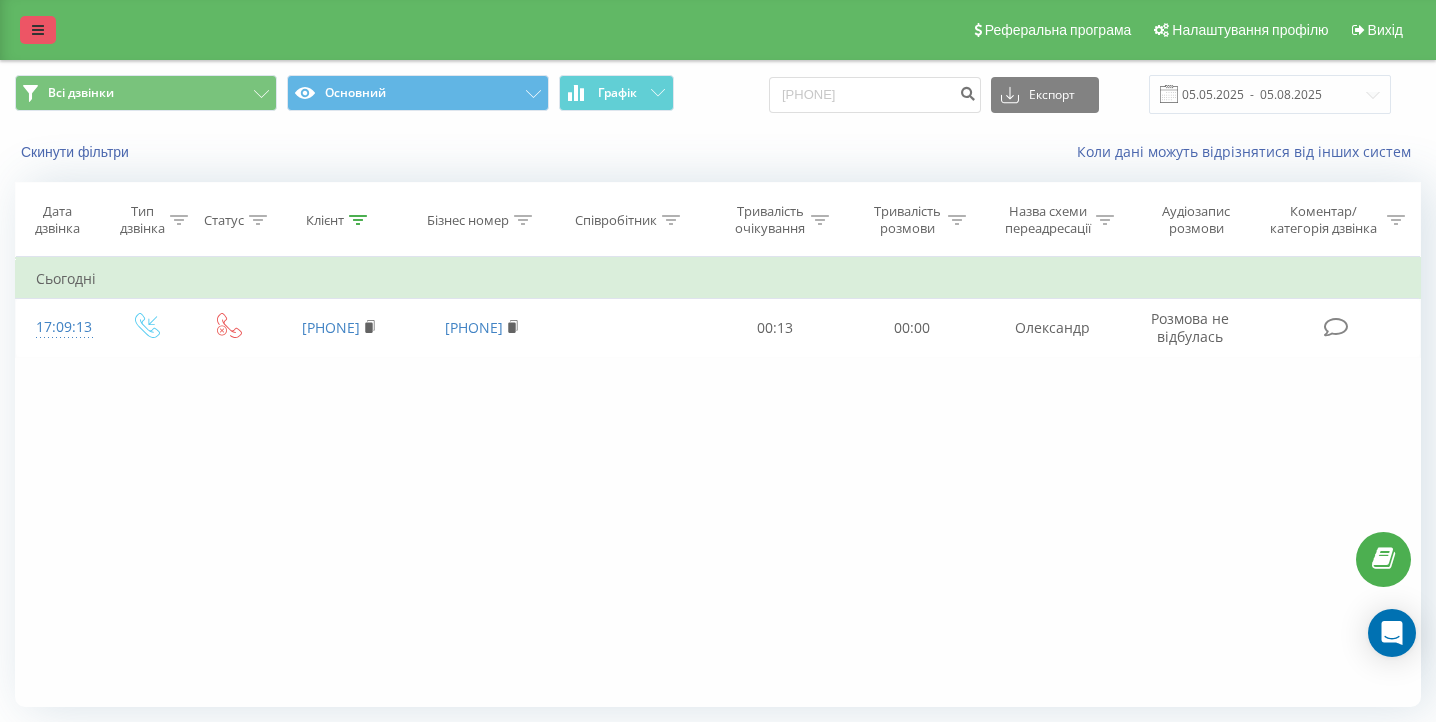 click at bounding box center (38, 30) 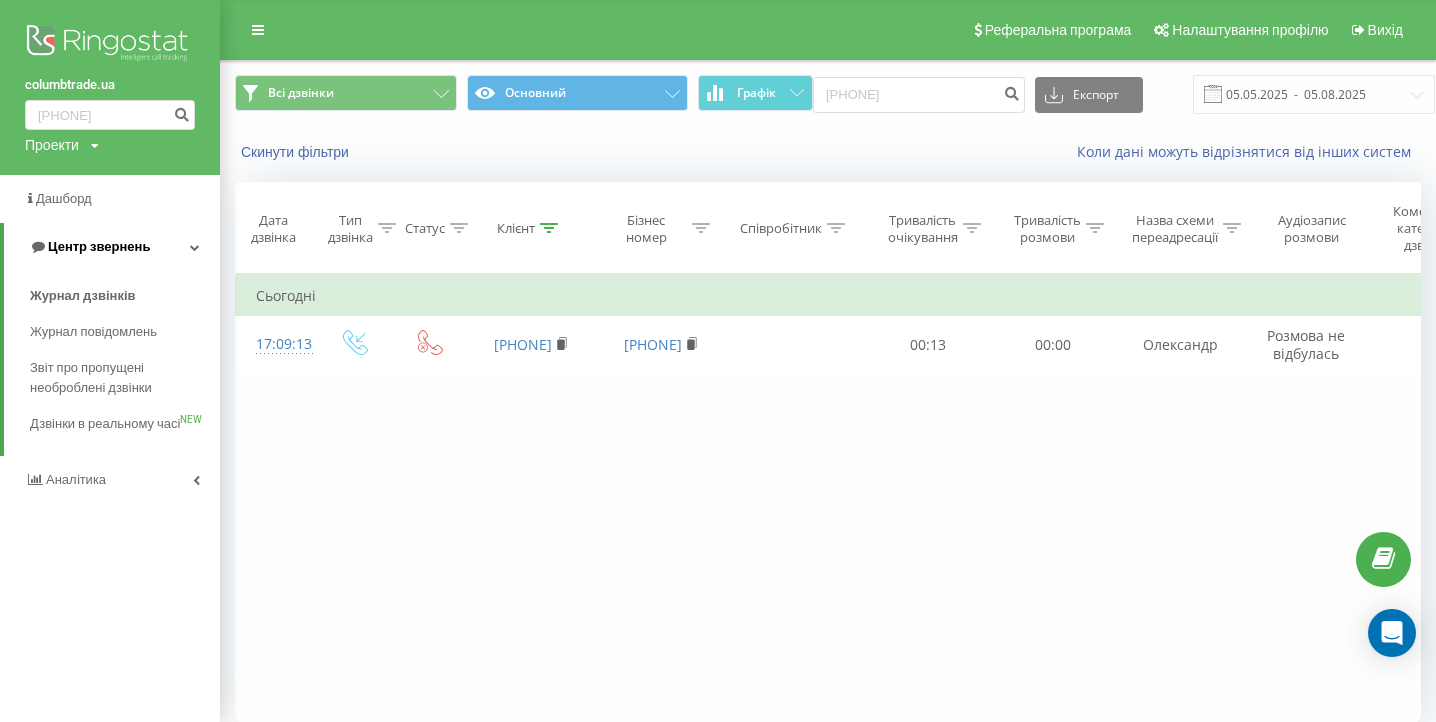 click on "Центр звернень" at bounding box center [112, 247] 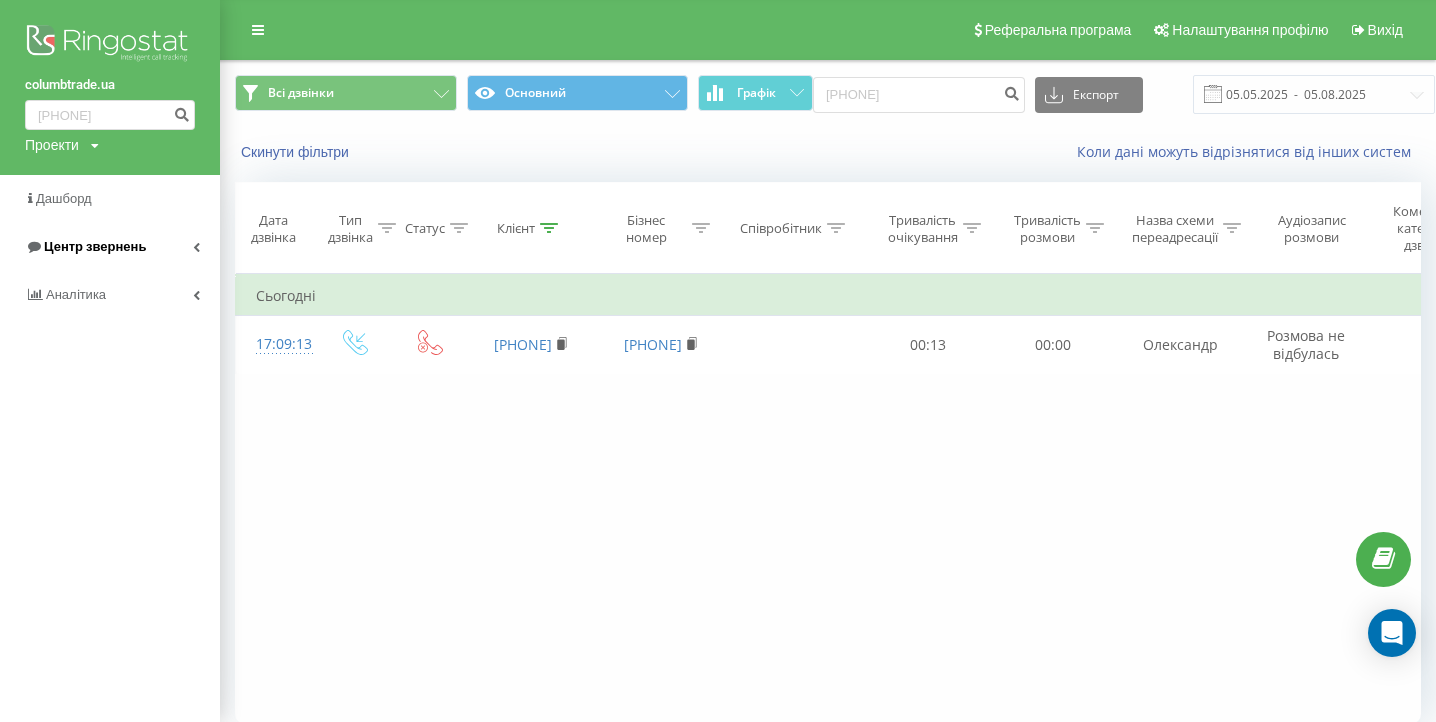click on "Центр звернень" at bounding box center (95, 246) 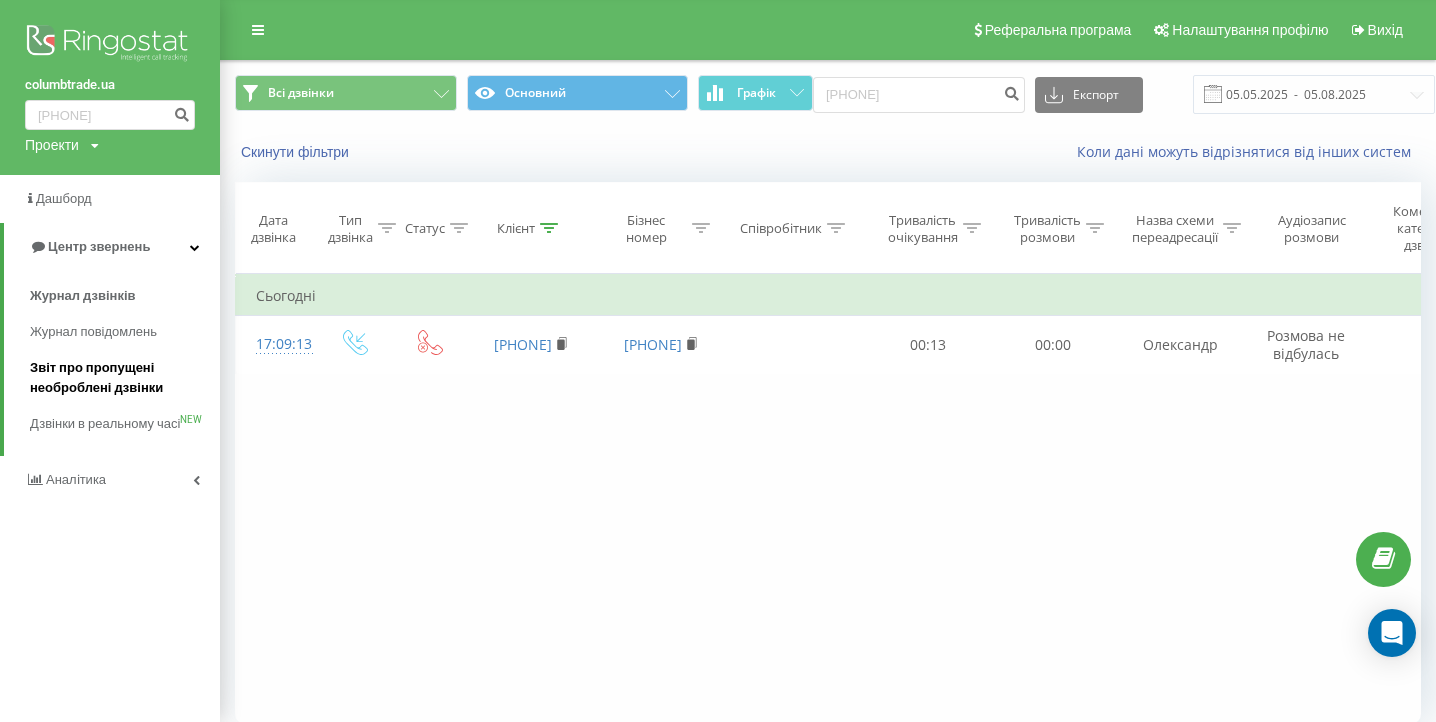 click on "Звіт про пропущені необроблені дзвінки" at bounding box center [120, 378] 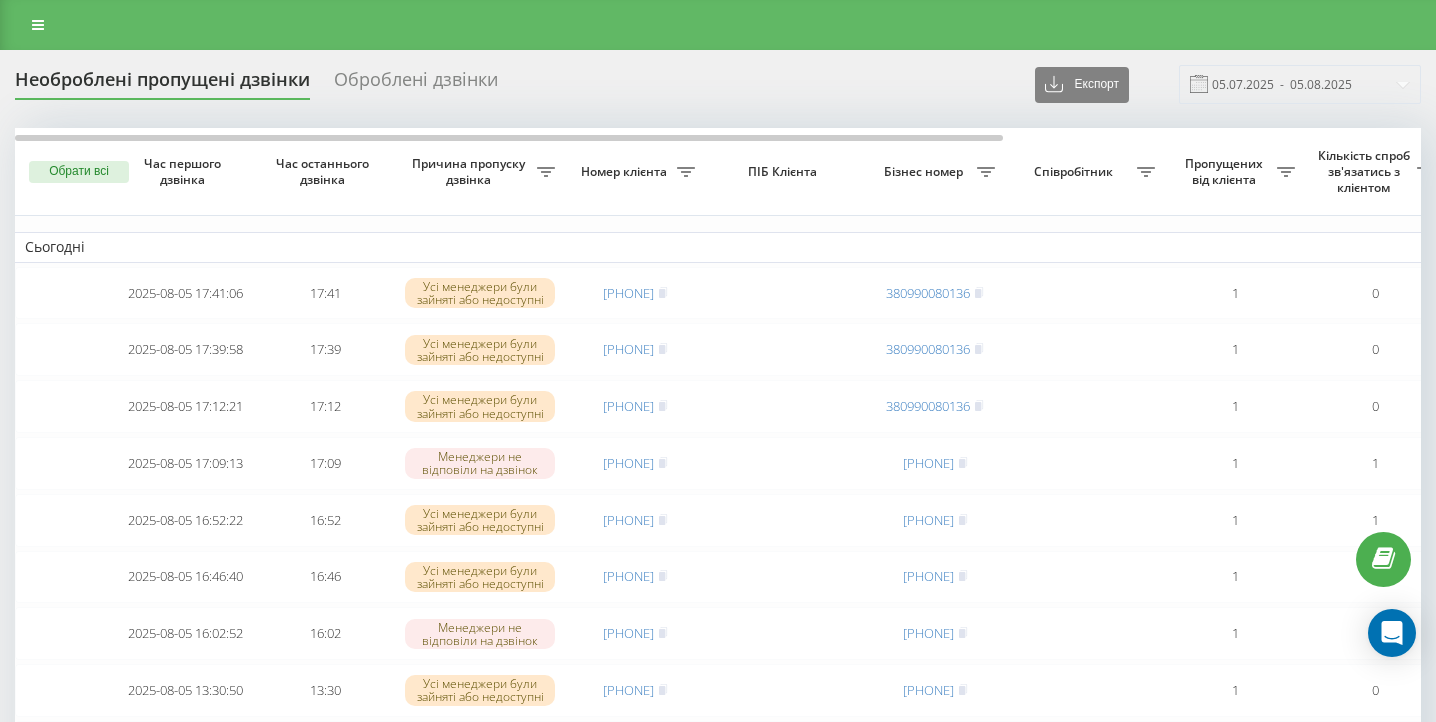 scroll, scrollTop: 0, scrollLeft: 0, axis: both 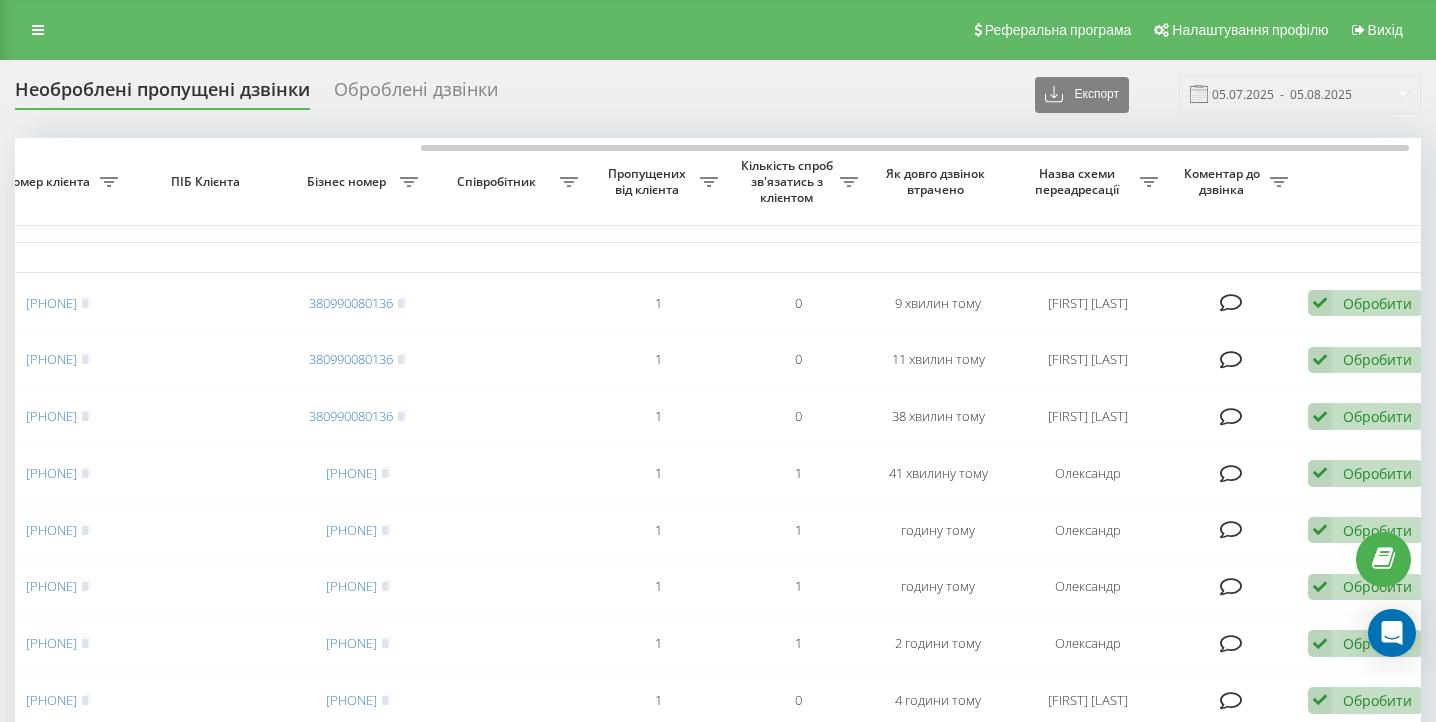click on "Реферальна програма Налаштування профілю Вихід" at bounding box center (718, 30) 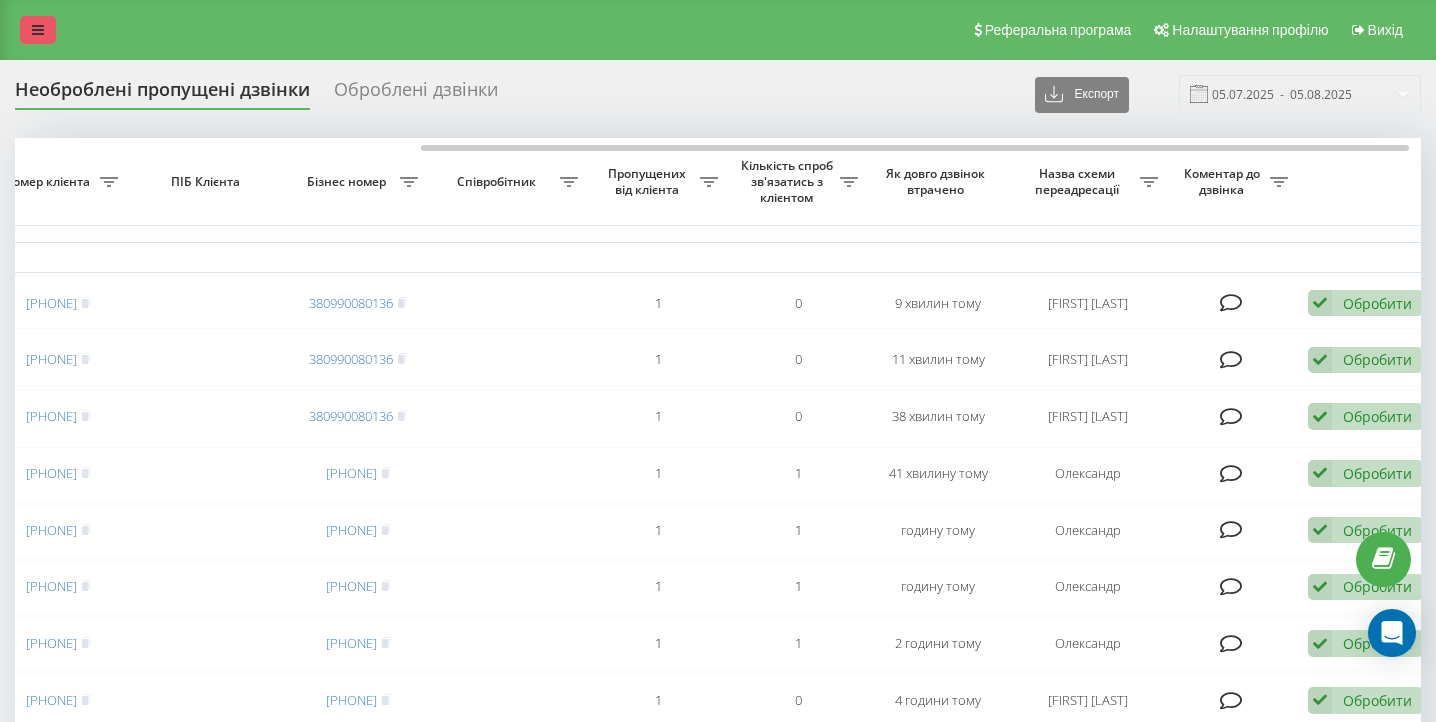 click at bounding box center [38, 30] 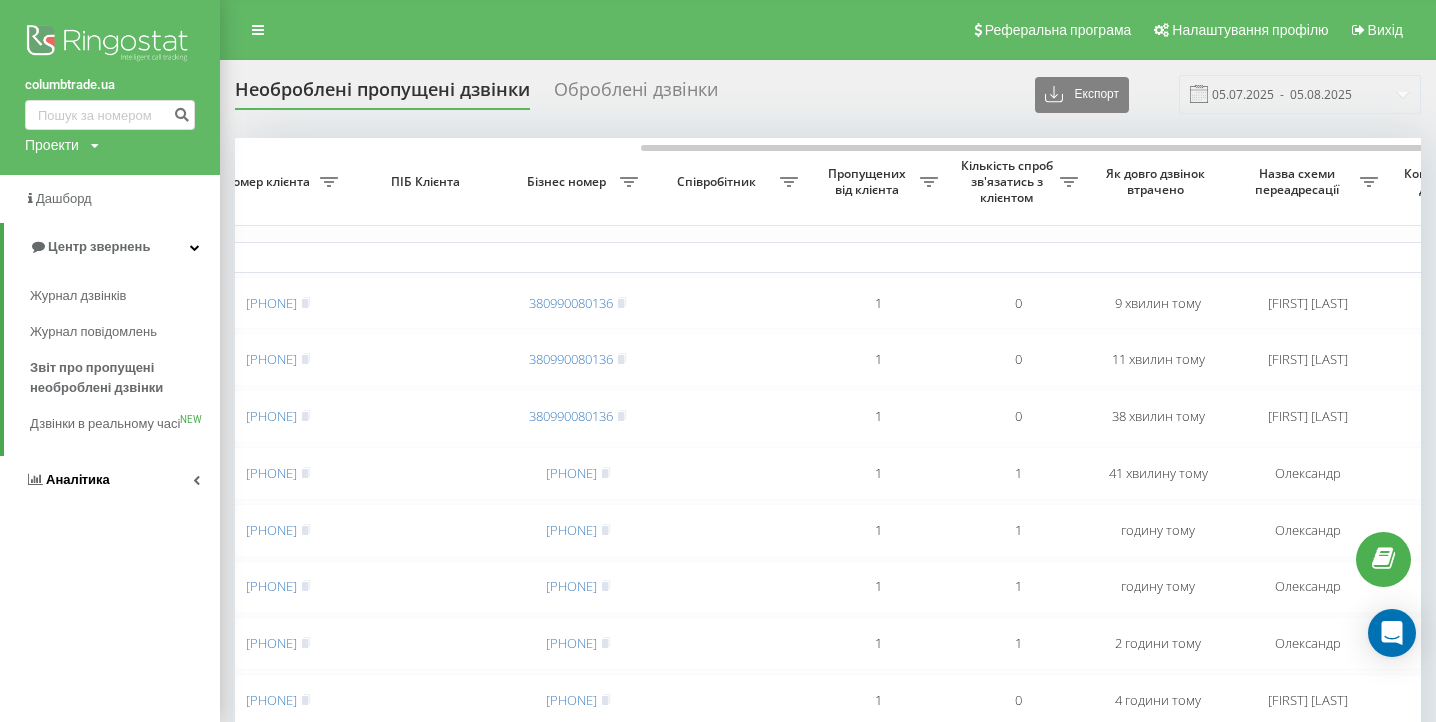 click on "Аналiтика" at bounding box center [78, 479] 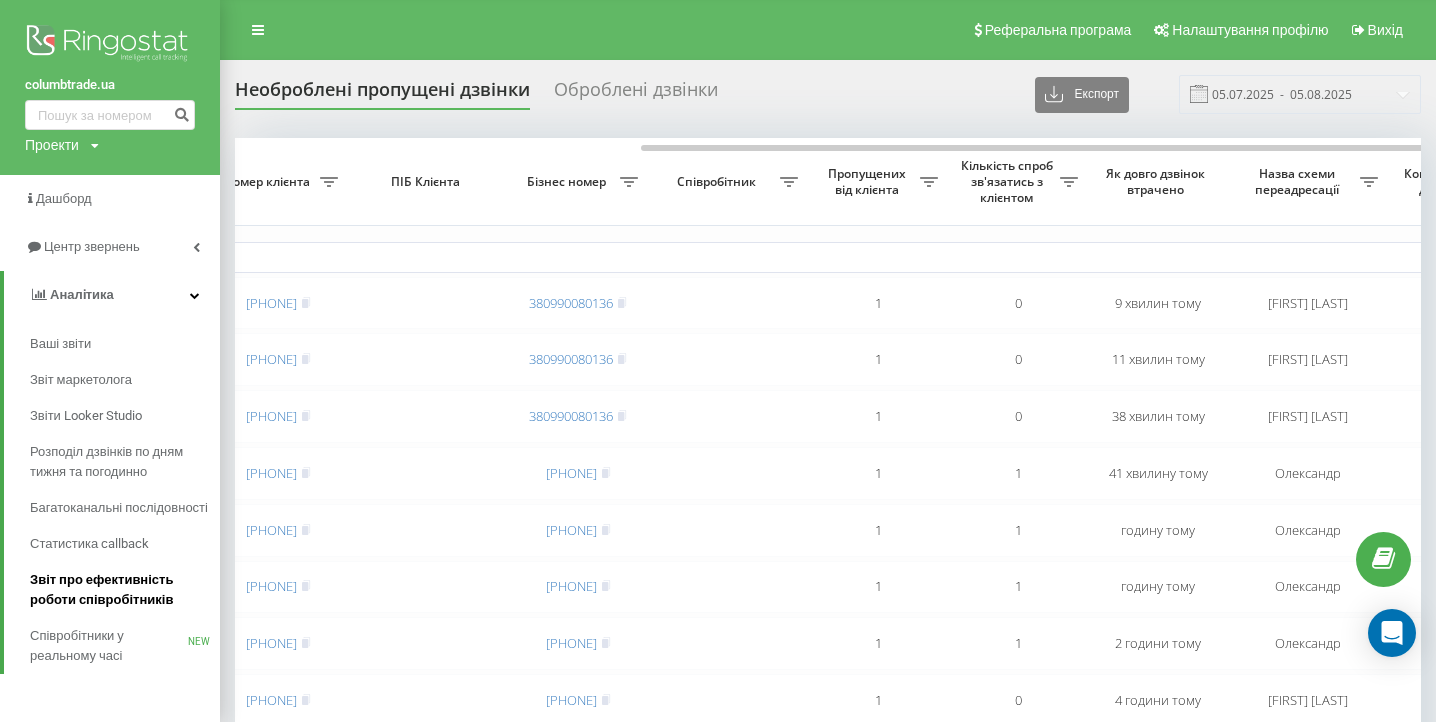 click on "Звіт про ефективність роботи співробітників" at bounding box center (120, 590) 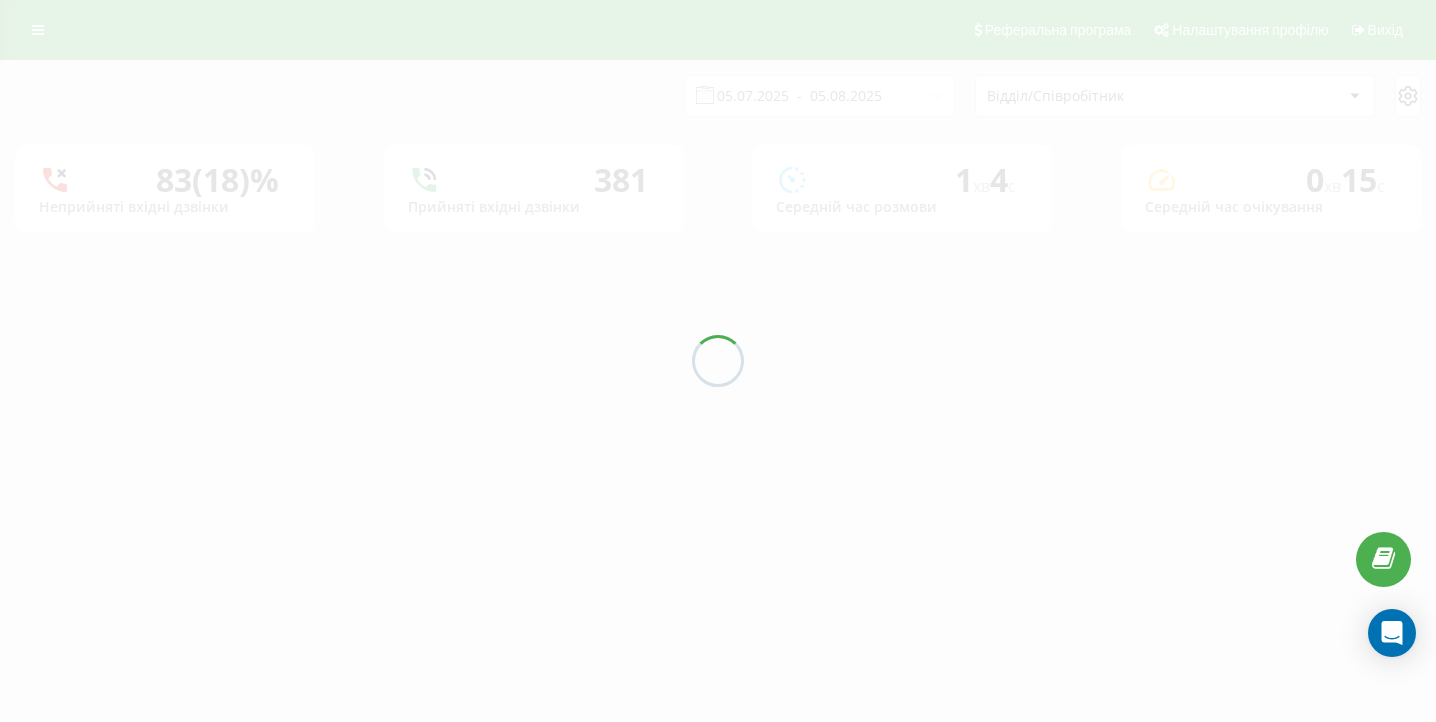 scroll, scrollTop: 0, scrollLeft: 0, axis: both 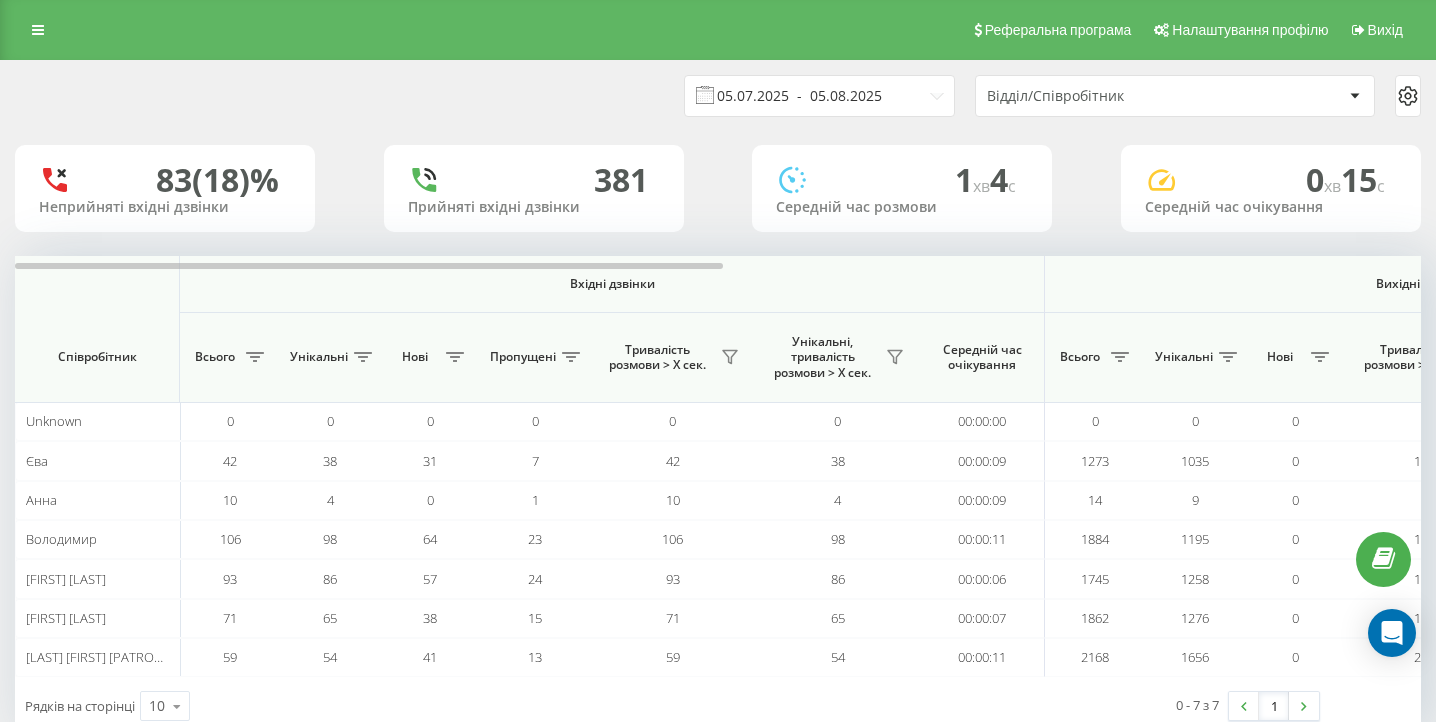 click on "05.07.2025  -  05.08.2025" at bounding box center [819, 96] 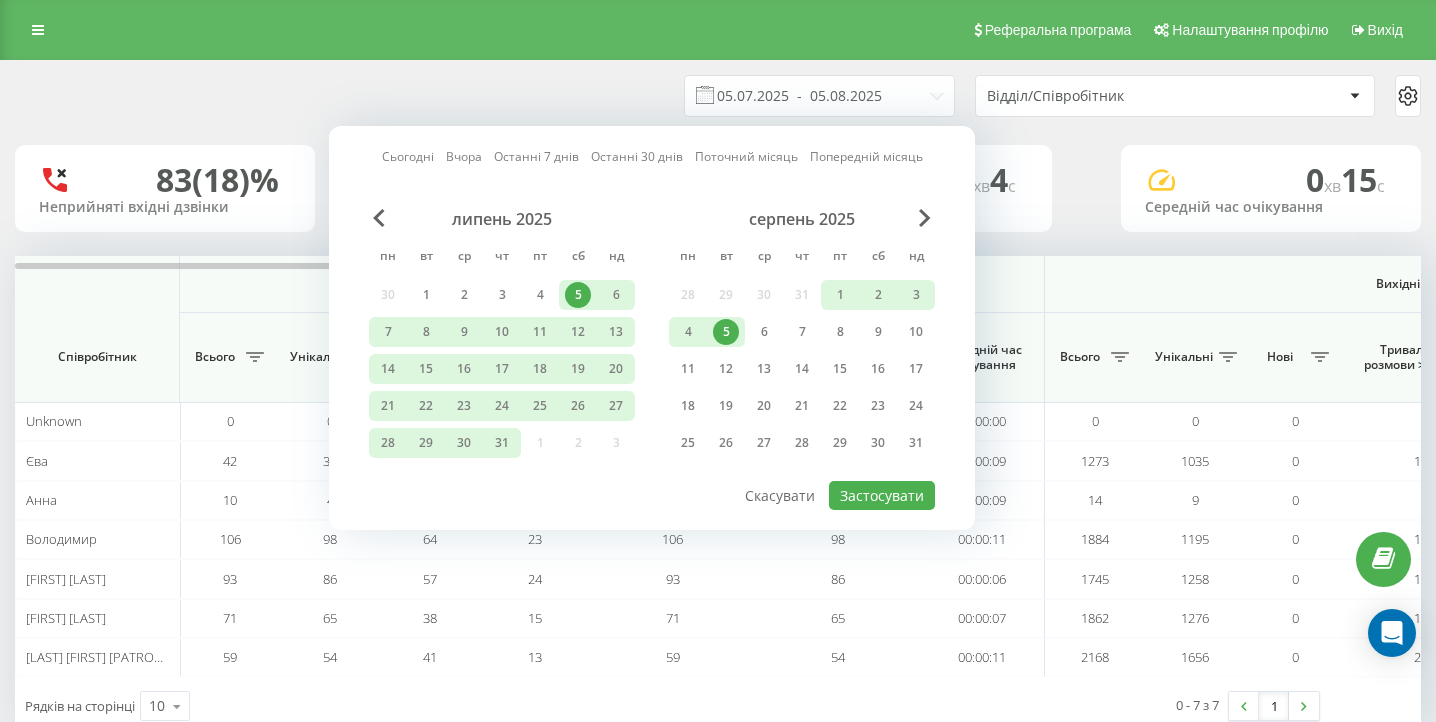 click on "5" at bounding box center [726, 332] 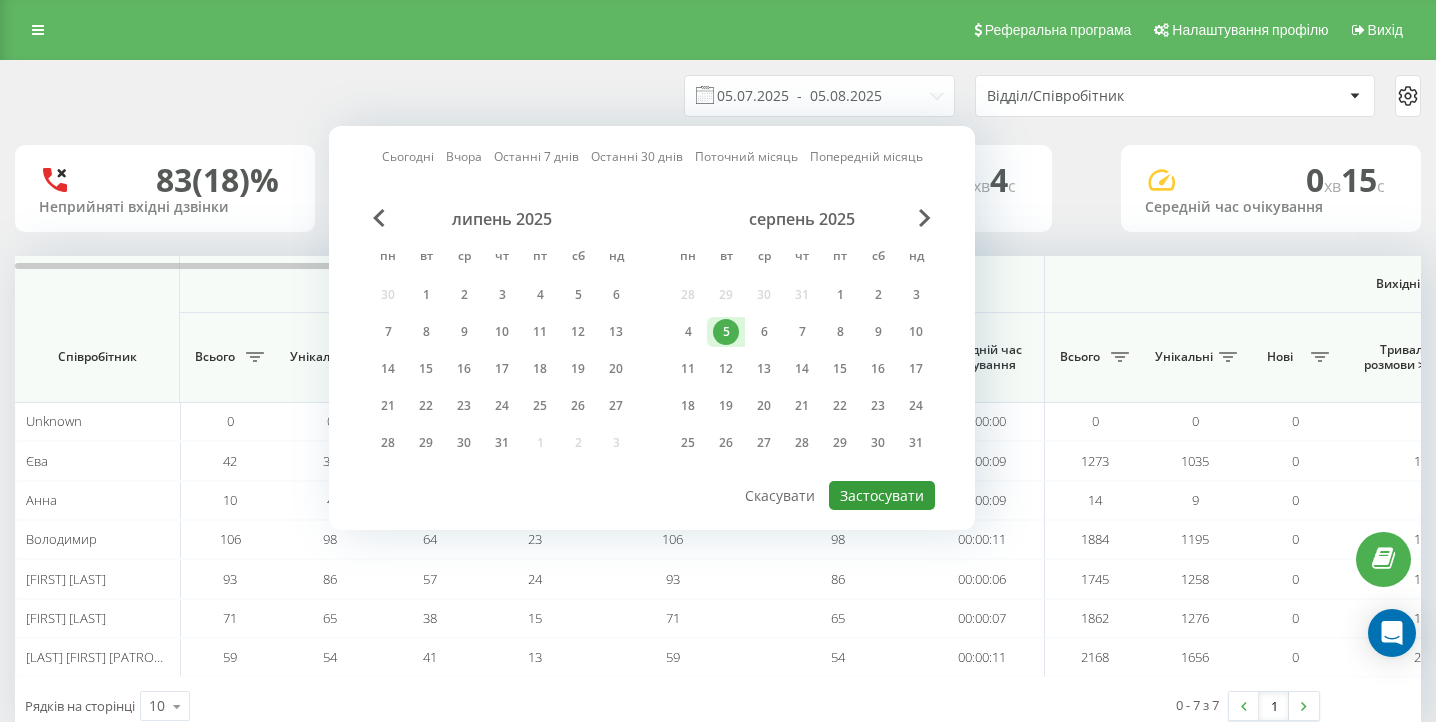 click on "Застосувати" at bounding box center (882, 495) 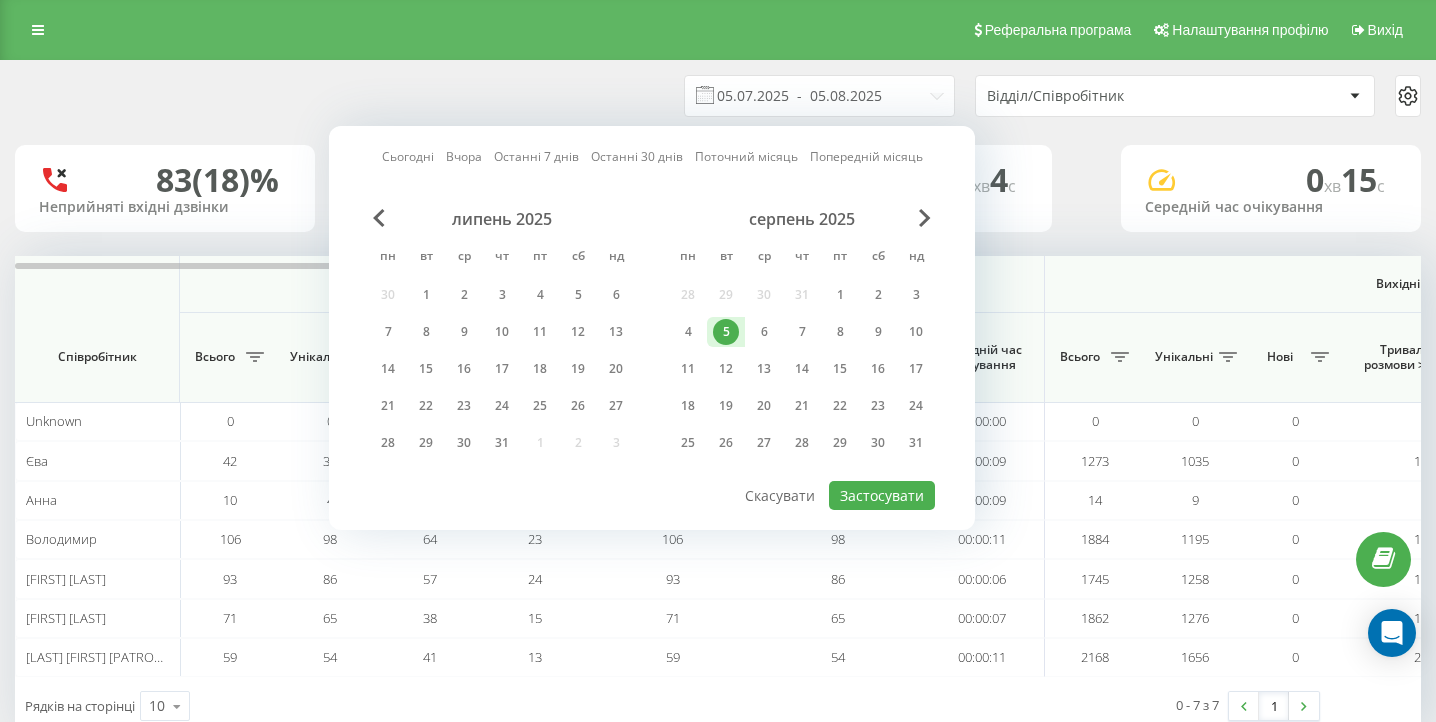 type on "05.08.2025  -  05.08.2025" 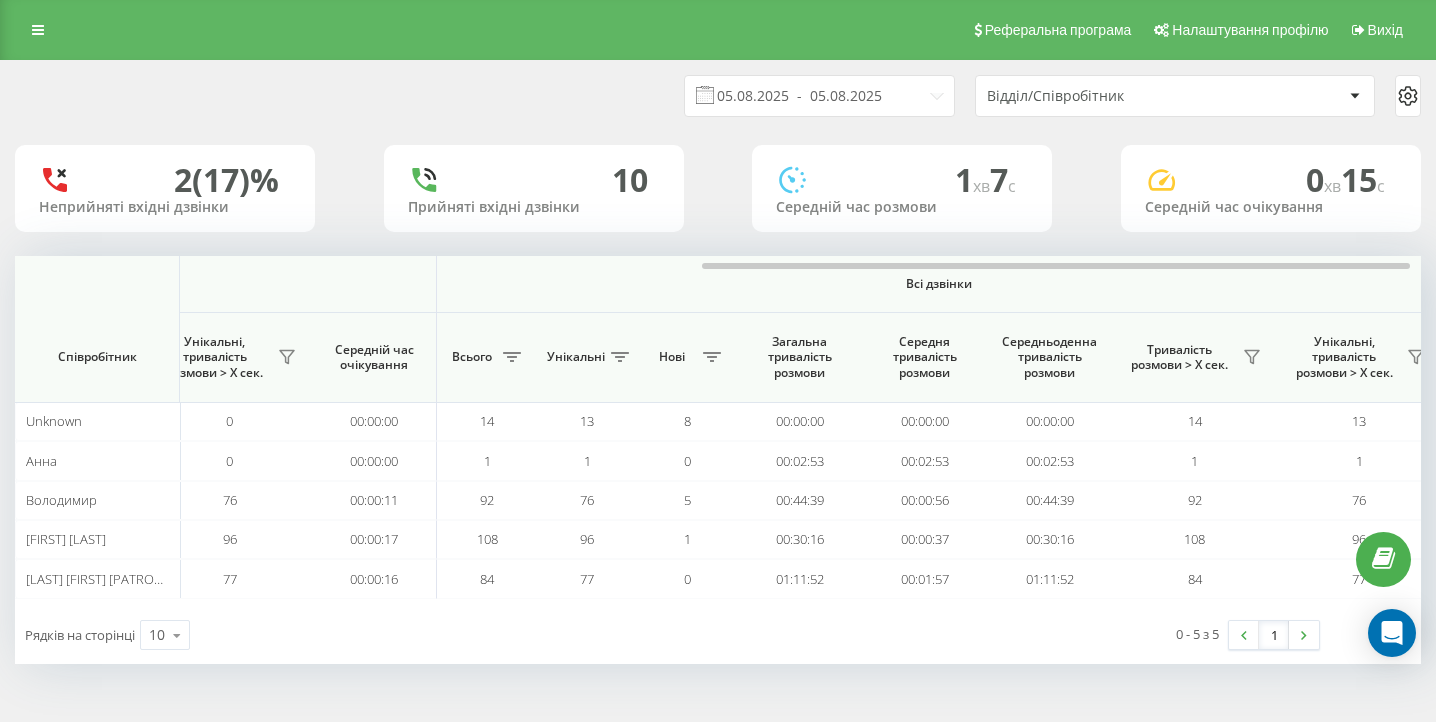 scroll, scrollTop: 0, scrollLeft: 1384, axis: horizontal 